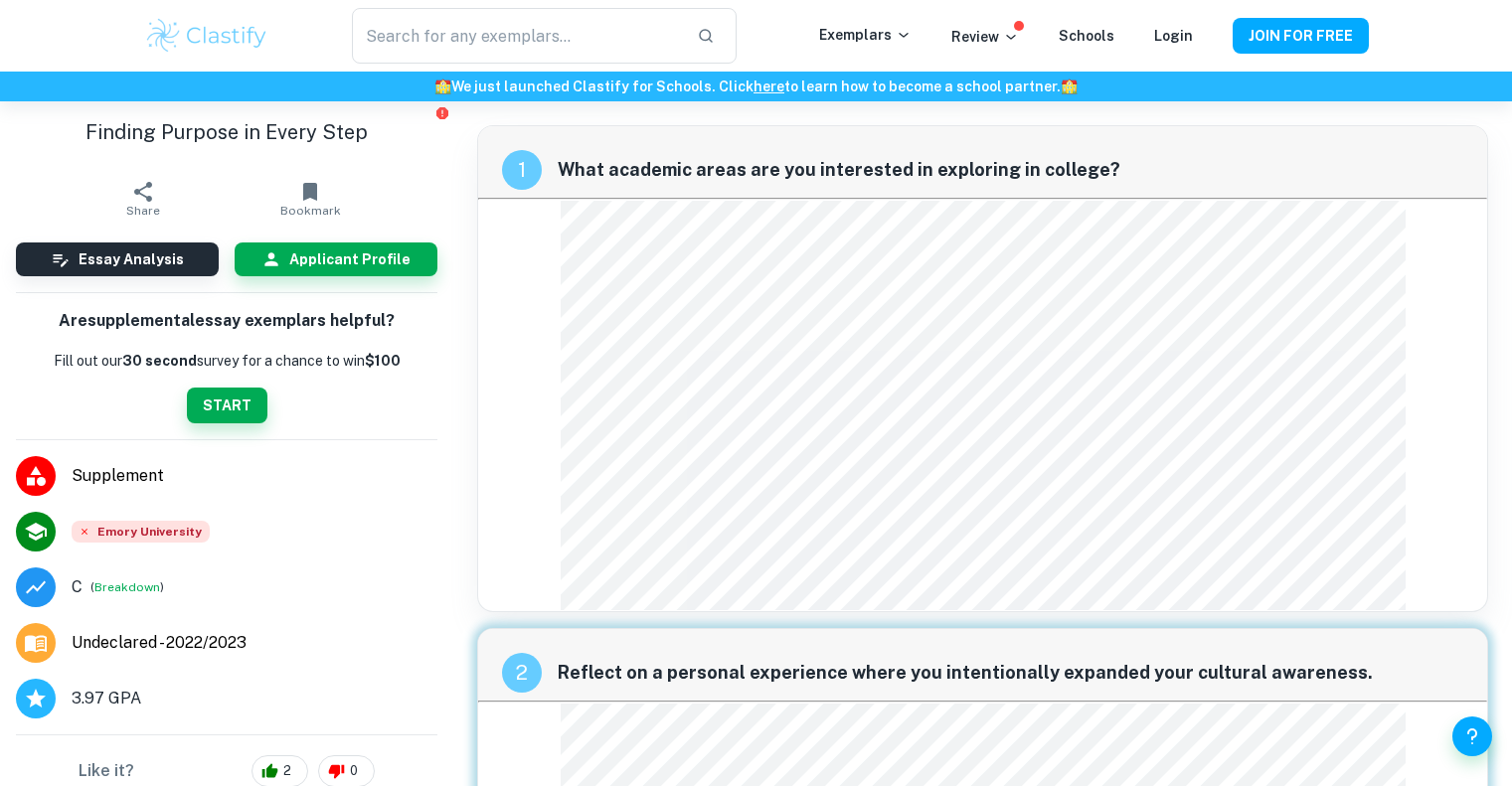 scroll, scrollTop: 0, scrollLeft: 0, axis: both 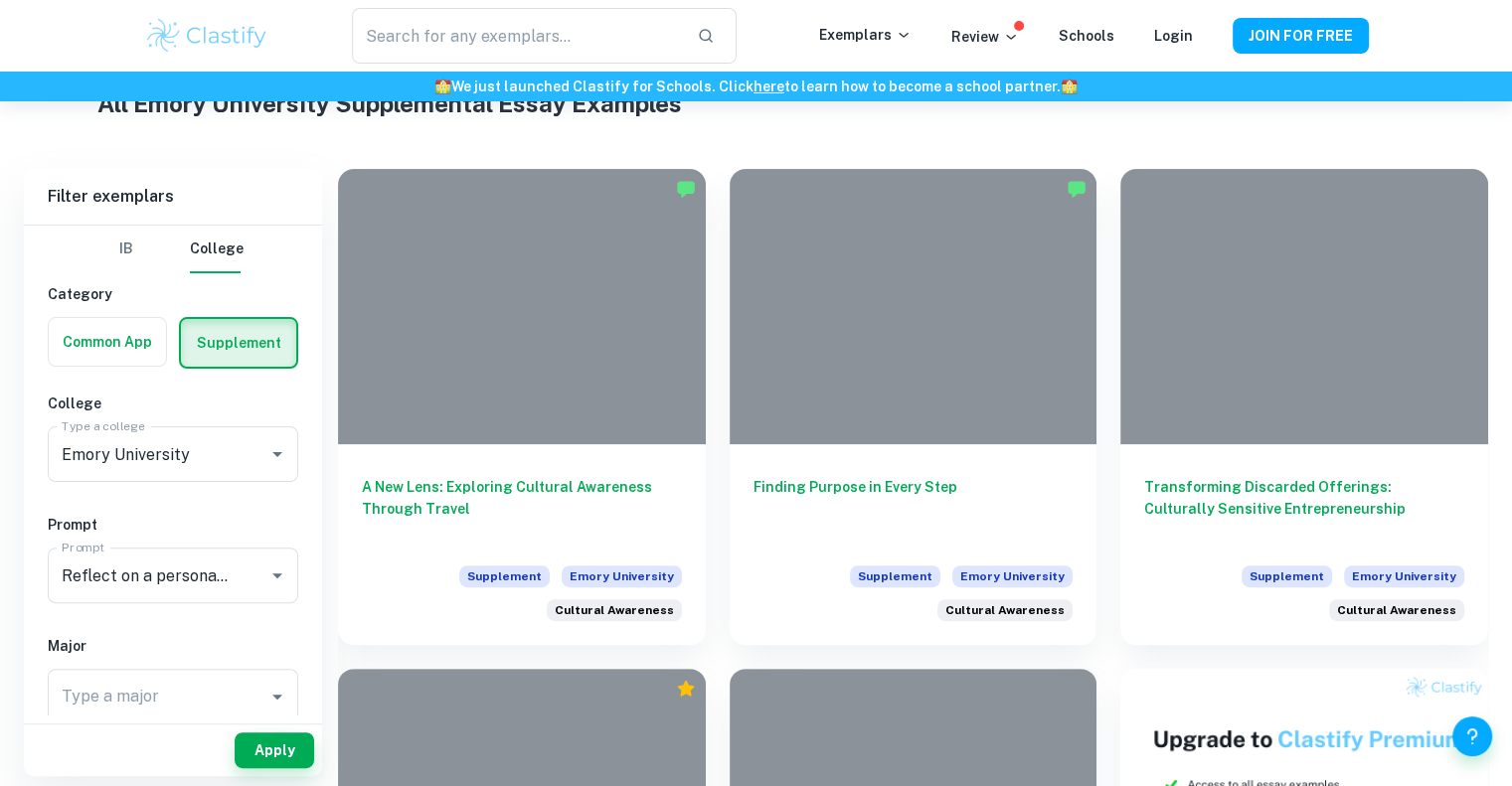 type on "Vanderbilt University" 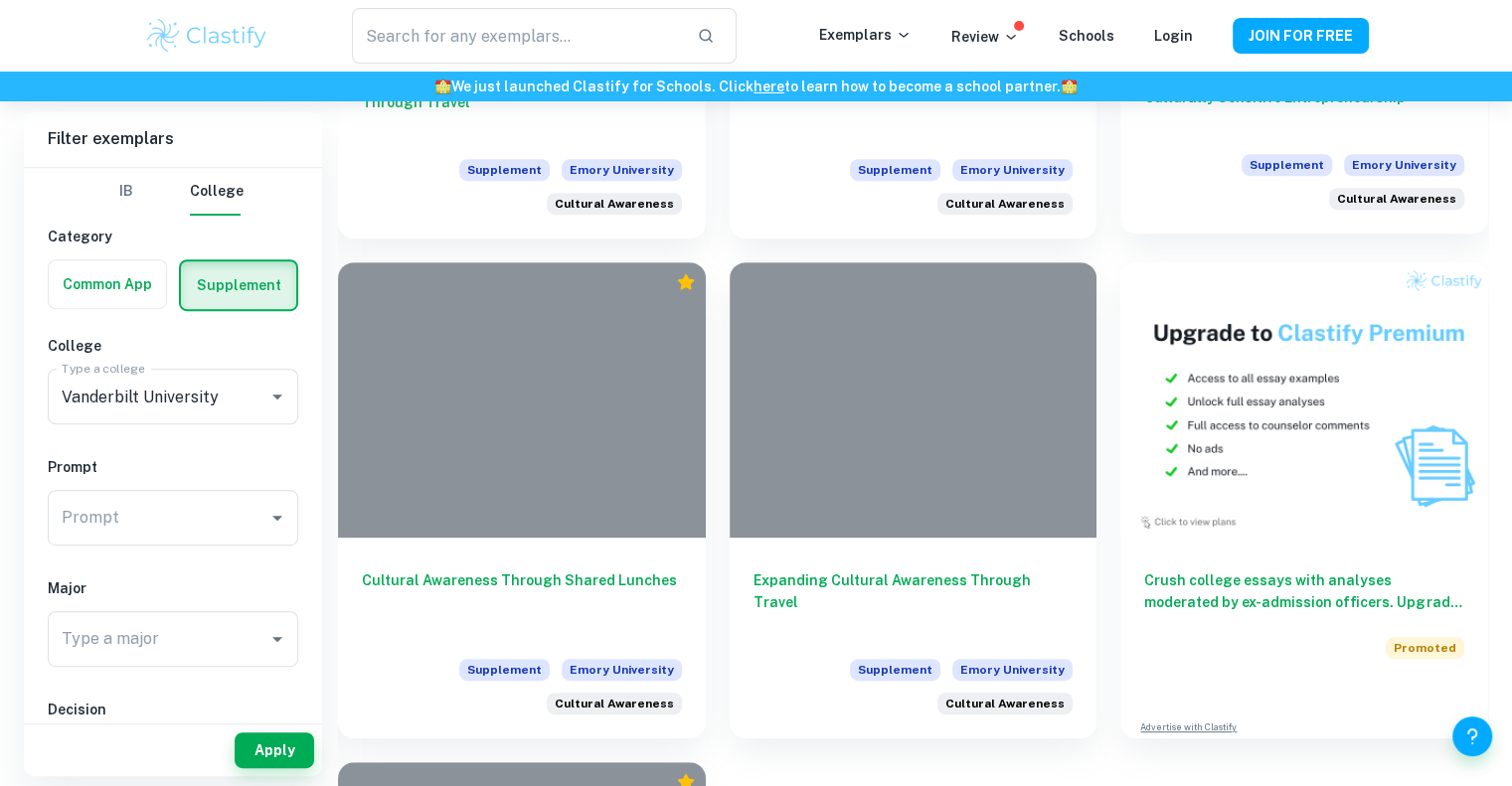 scroll, scrollTop: 811, scrollLeft: 0, axis: vertical 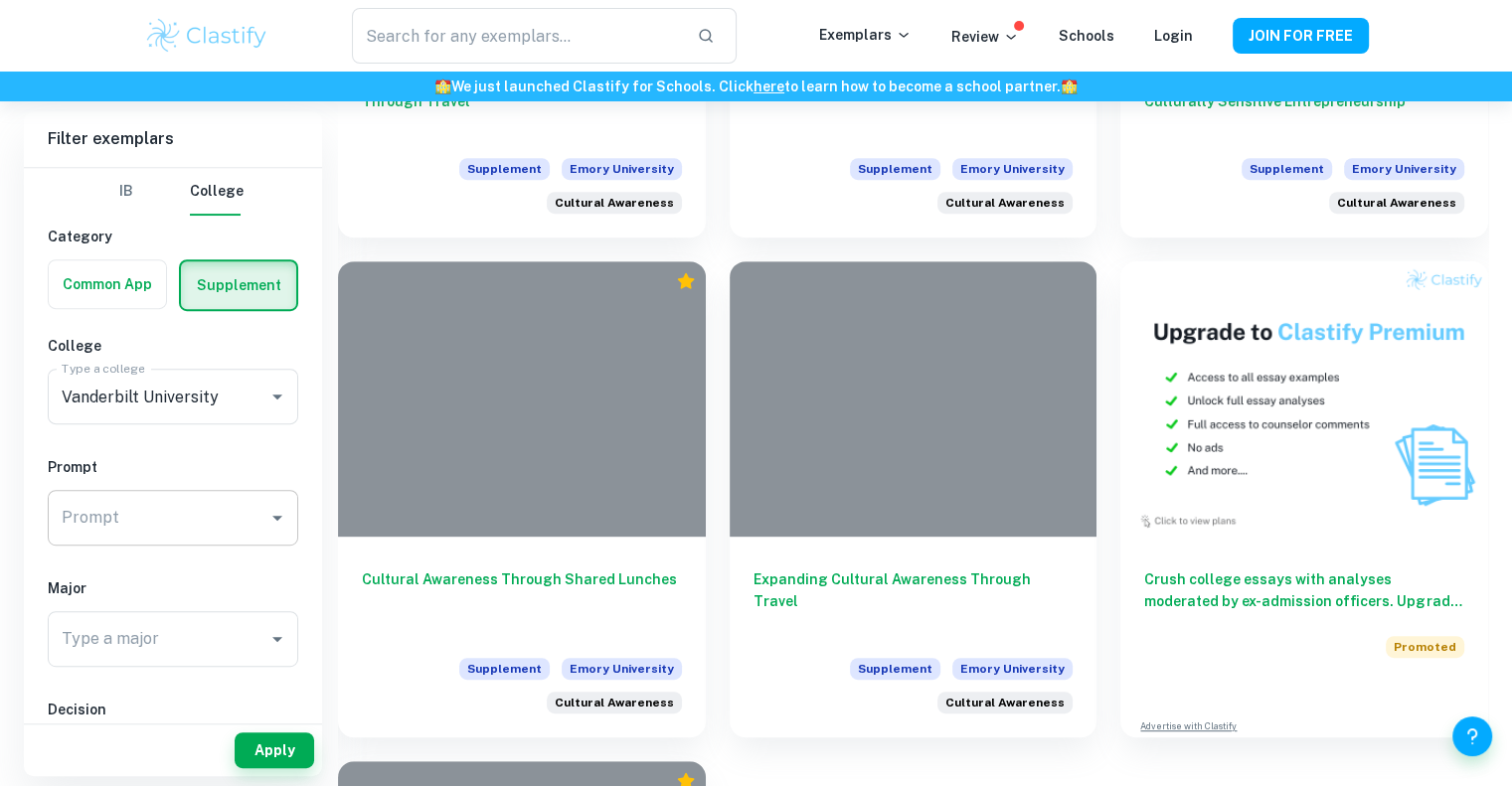 click on "Prompt" at bounding box center [158, 518] 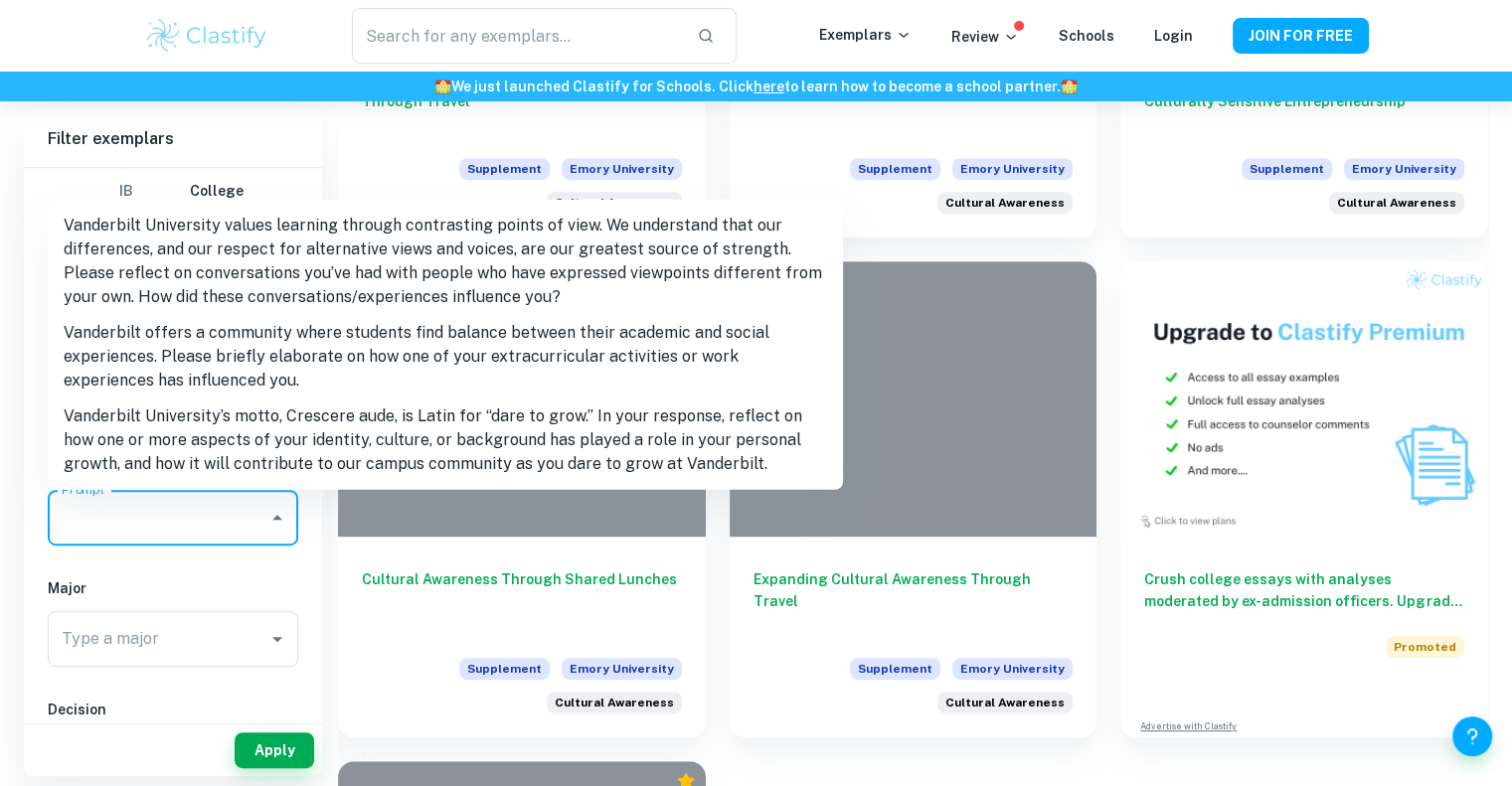 click on "Vanderbilt University’s motto, Crescere aude, is Latin for “dare to grow.” In your response, reflect on how one or more aspects of your identity, culture, or background has played a role in your personal growth, and how it will contribute to our campus community as you dare to grow at Vanderbilt." at bounding box center (445, 440) 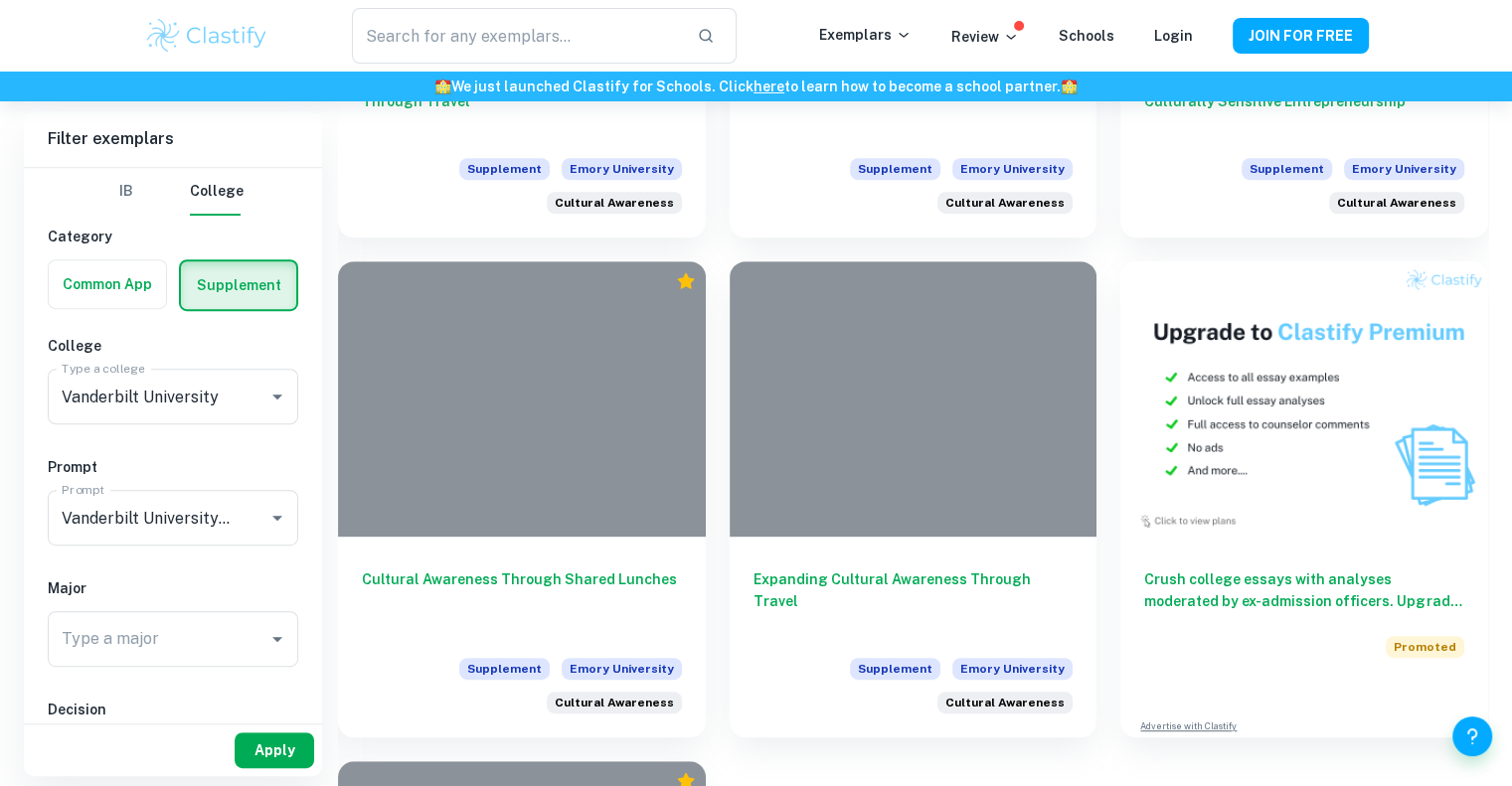 click on "Apply" at bounding box center (274, 750) 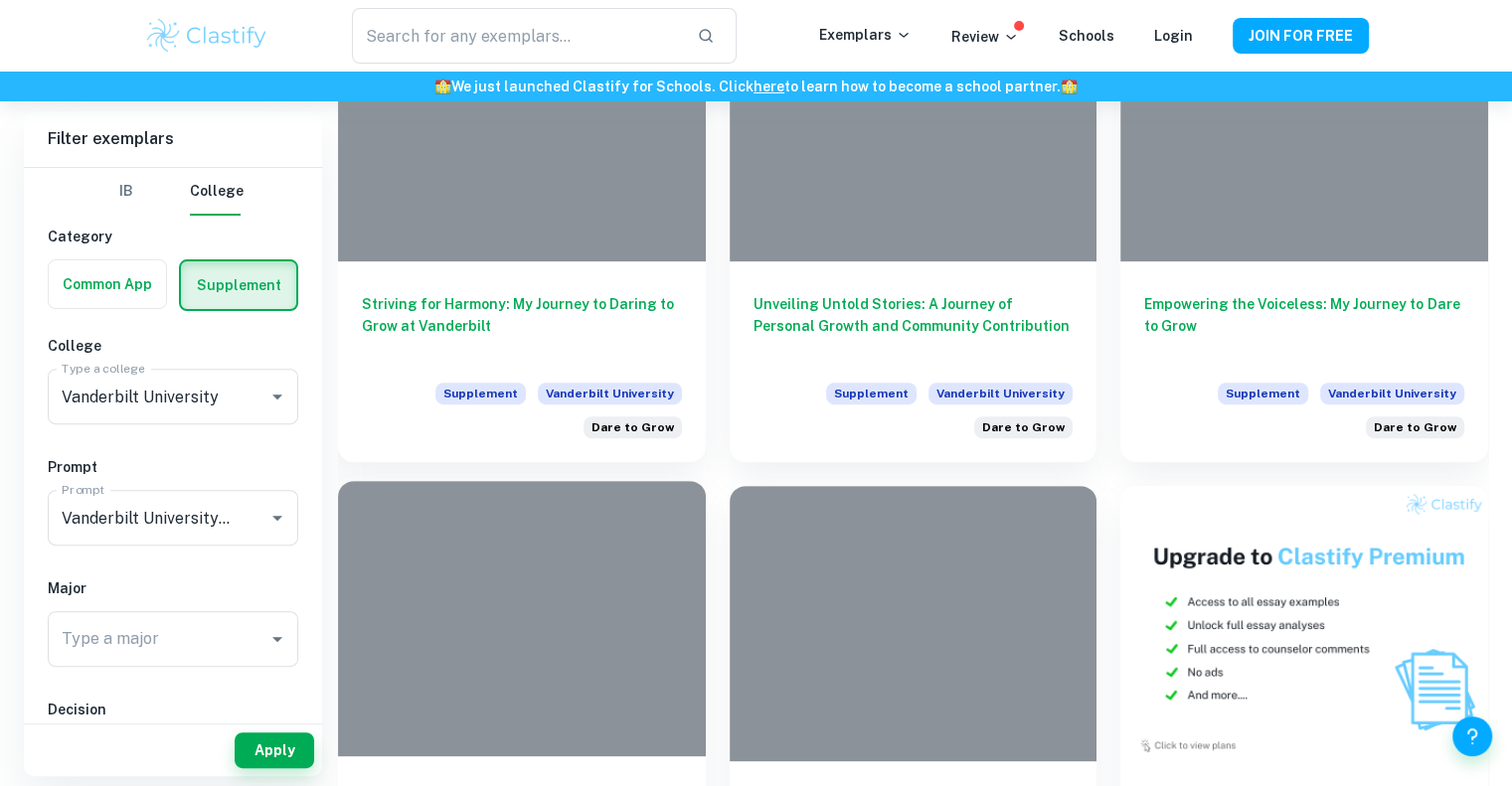 scroll, scrollTop: 554, scrollLeft: 0, axis: vertical 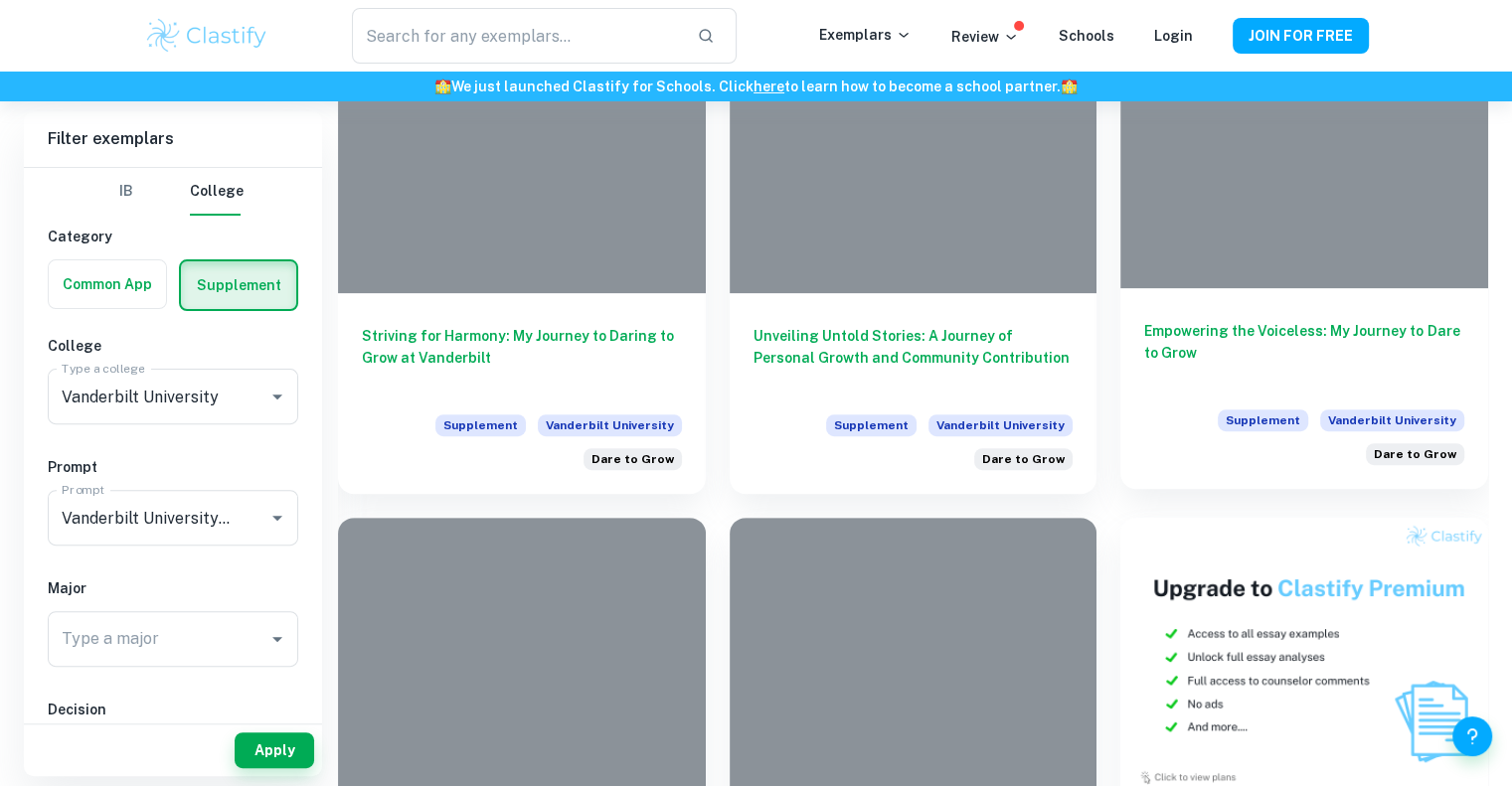 click at bounding box center (1304, 150) 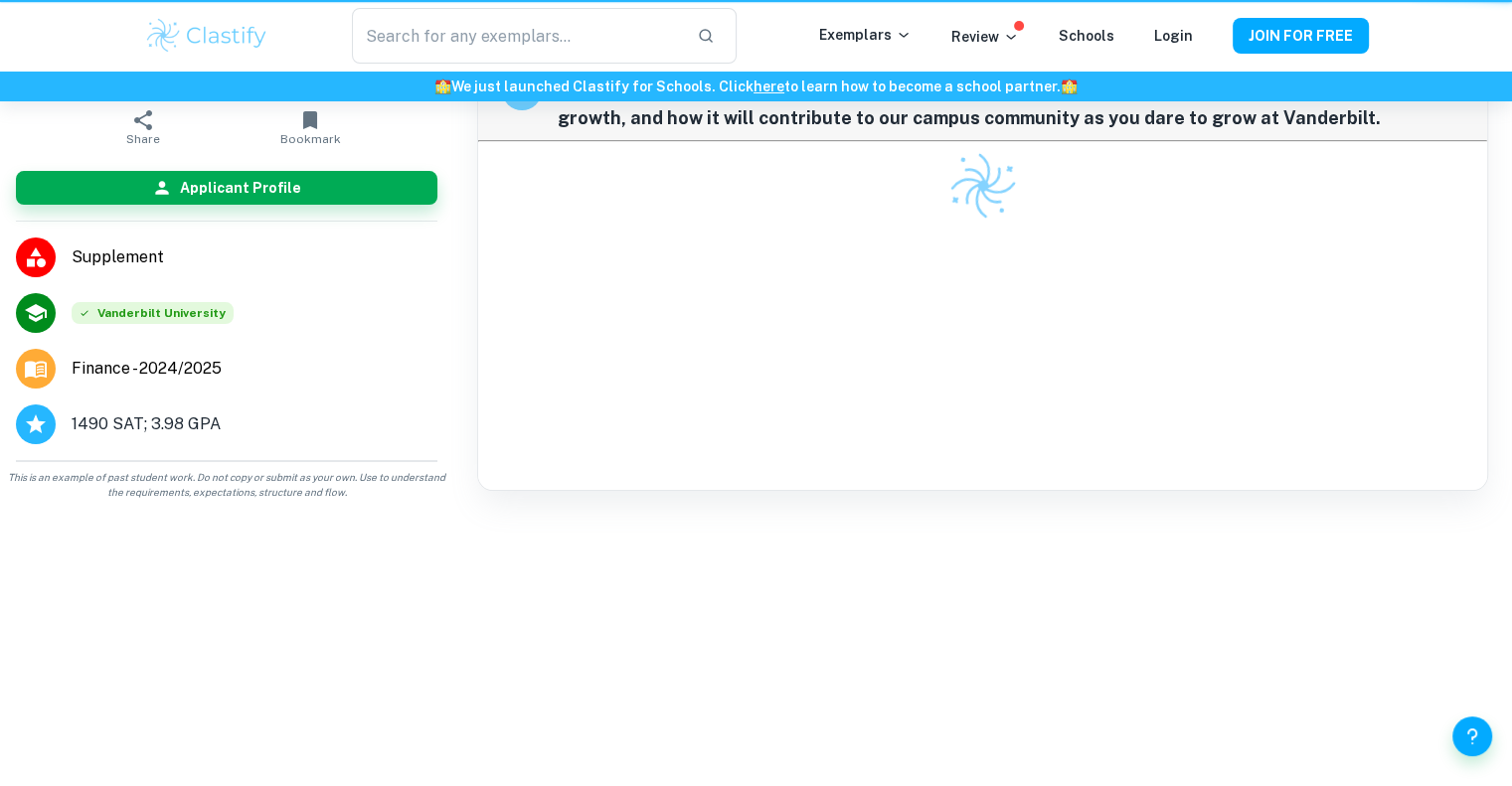 scroll, scrollTop: 0, scrollLeft: 0, axis: both 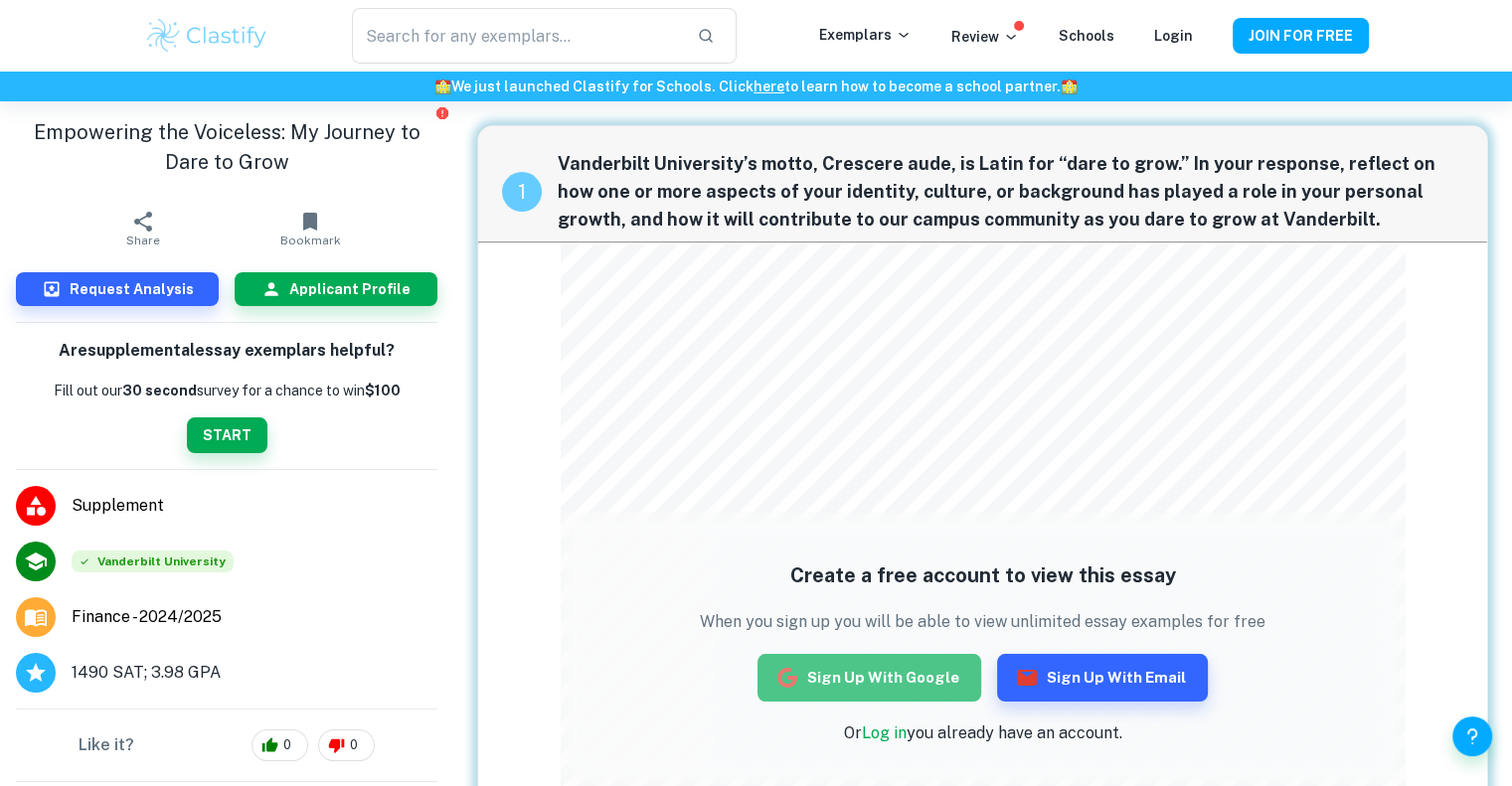 click on "Sign up with Google" at bounding box center [869, 678] 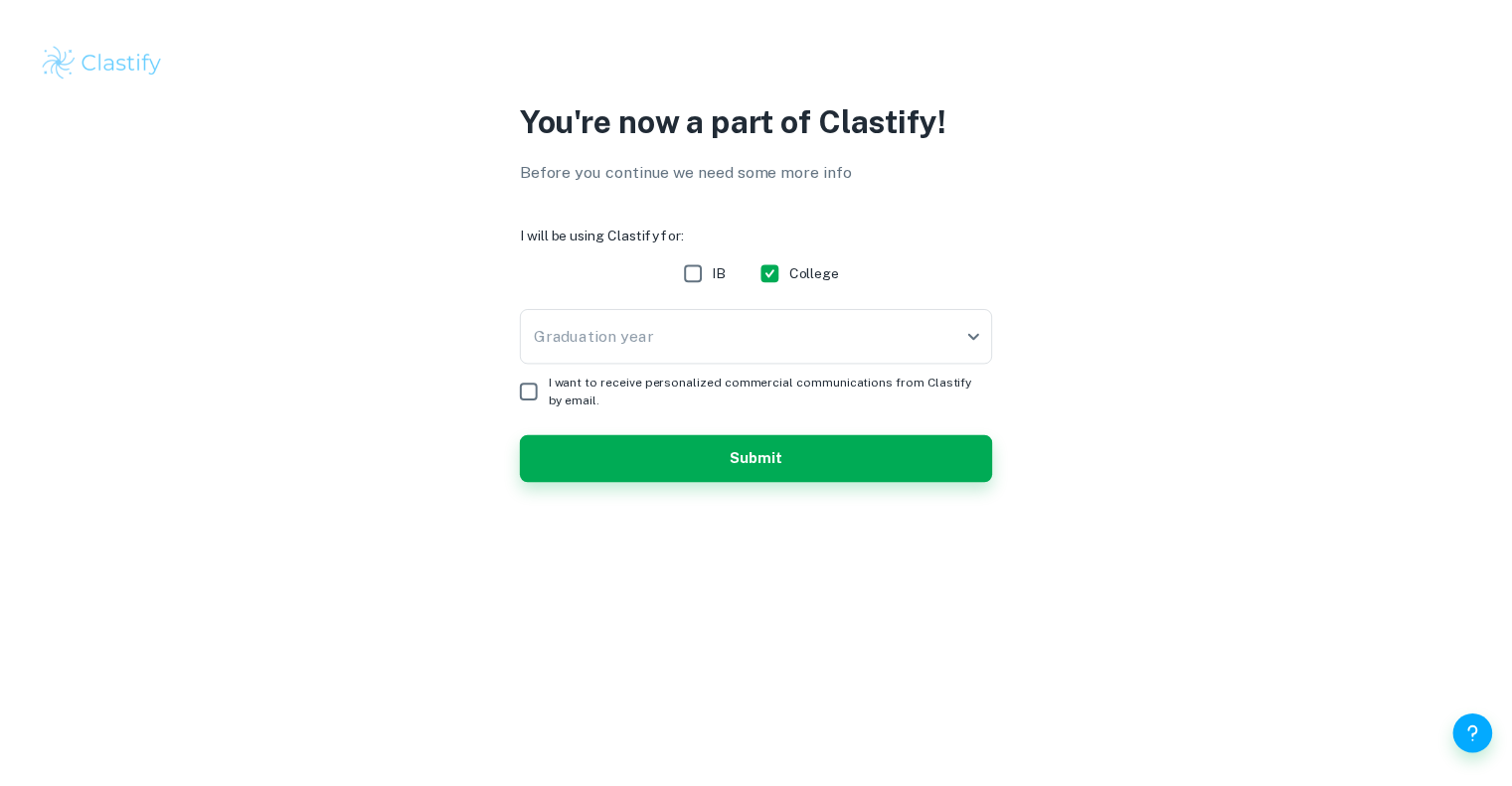 scroll, scrollTop: 0, scrollLeft: 0, axis: both 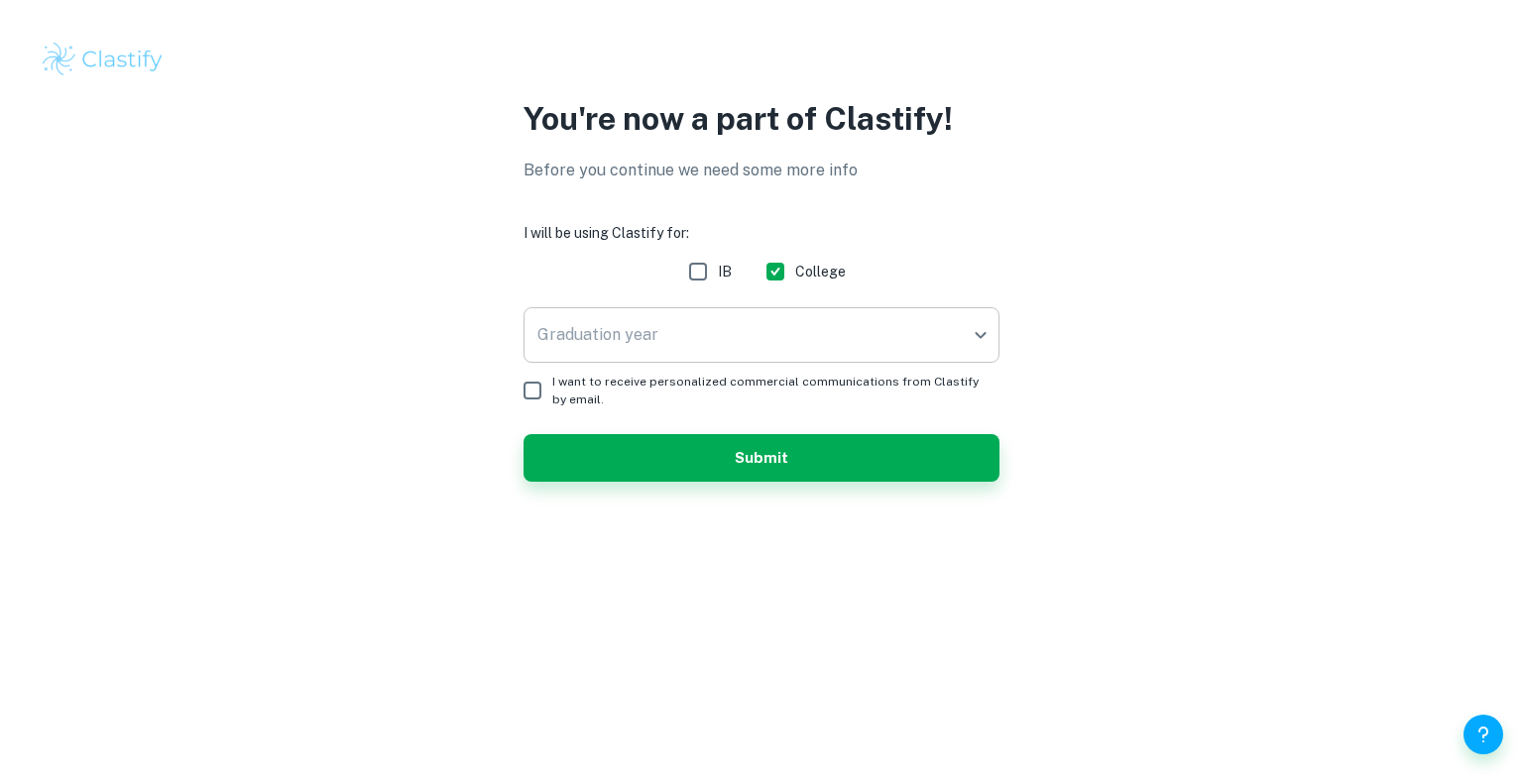click on "We value your privacy We use cookies to enhance your browsing experience, serve personalised ads or content, and analyse our traffic. By clicking "Accept All", you consent to our use of cookies.   Cookie Policy Customise   Reject All   Accept All   Customise Consent Preferences   We use cookies to help you navigate efficiently and perform certain functions. You will find detailed information about all cookies under each consent category below. The cookies that are categorised as "Necessary" are stored on your browser as they are essential for enabling the basic functionalities of the site. ...  Show more For more information on how Google's third-party cookies operate and handle your data, see:   Google Privacy Policy Necessary Always Active Necessary cookies are required to enable the basic features of this site, such as providing secure log-in or adjusting your consent preferences. These cookies do not store any personally identifiable data. Functional Analytics Performance Advertisement Uncategorised" at bounding box center (762, 392) 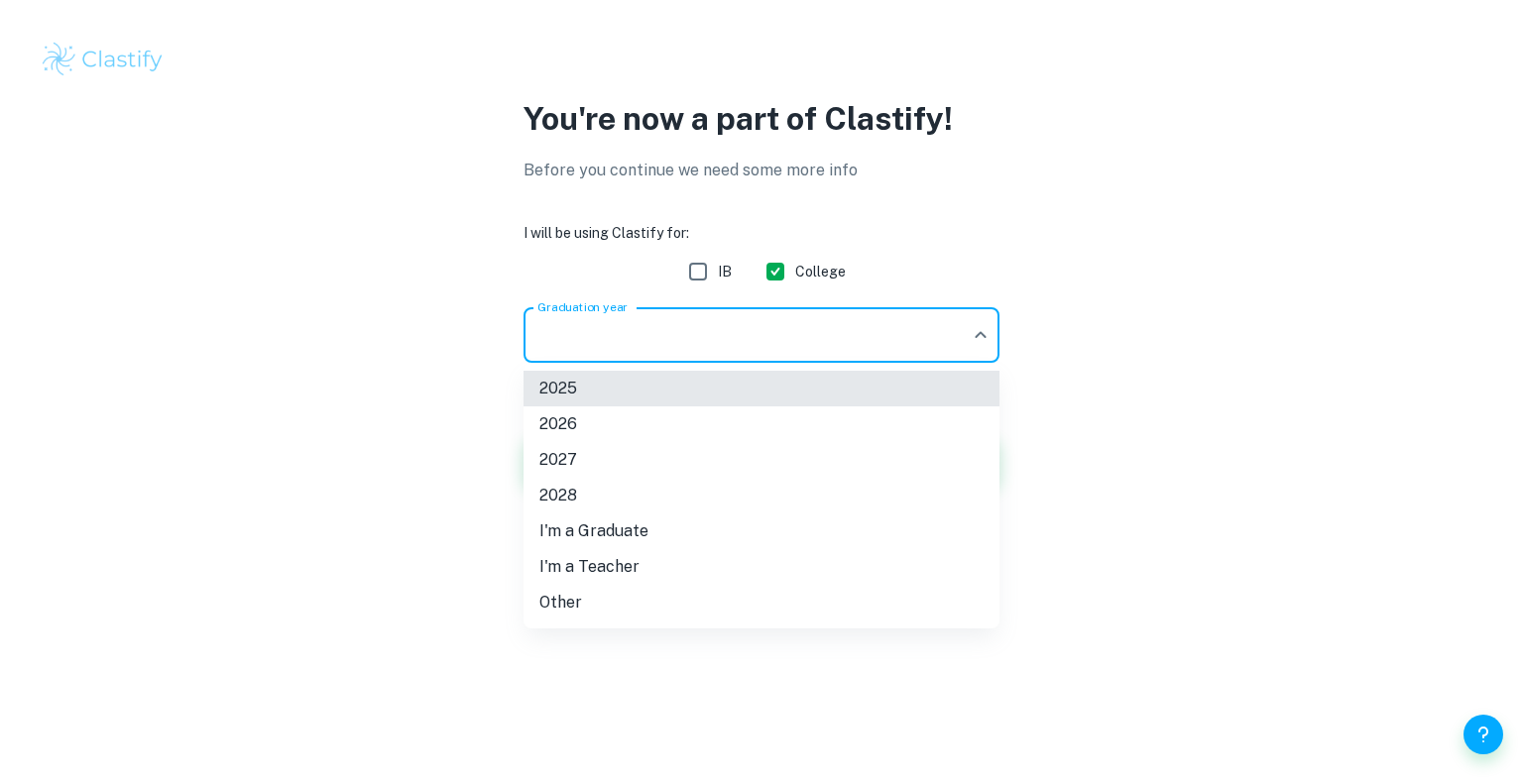 click on "2026" at bounding box center (762, 424) 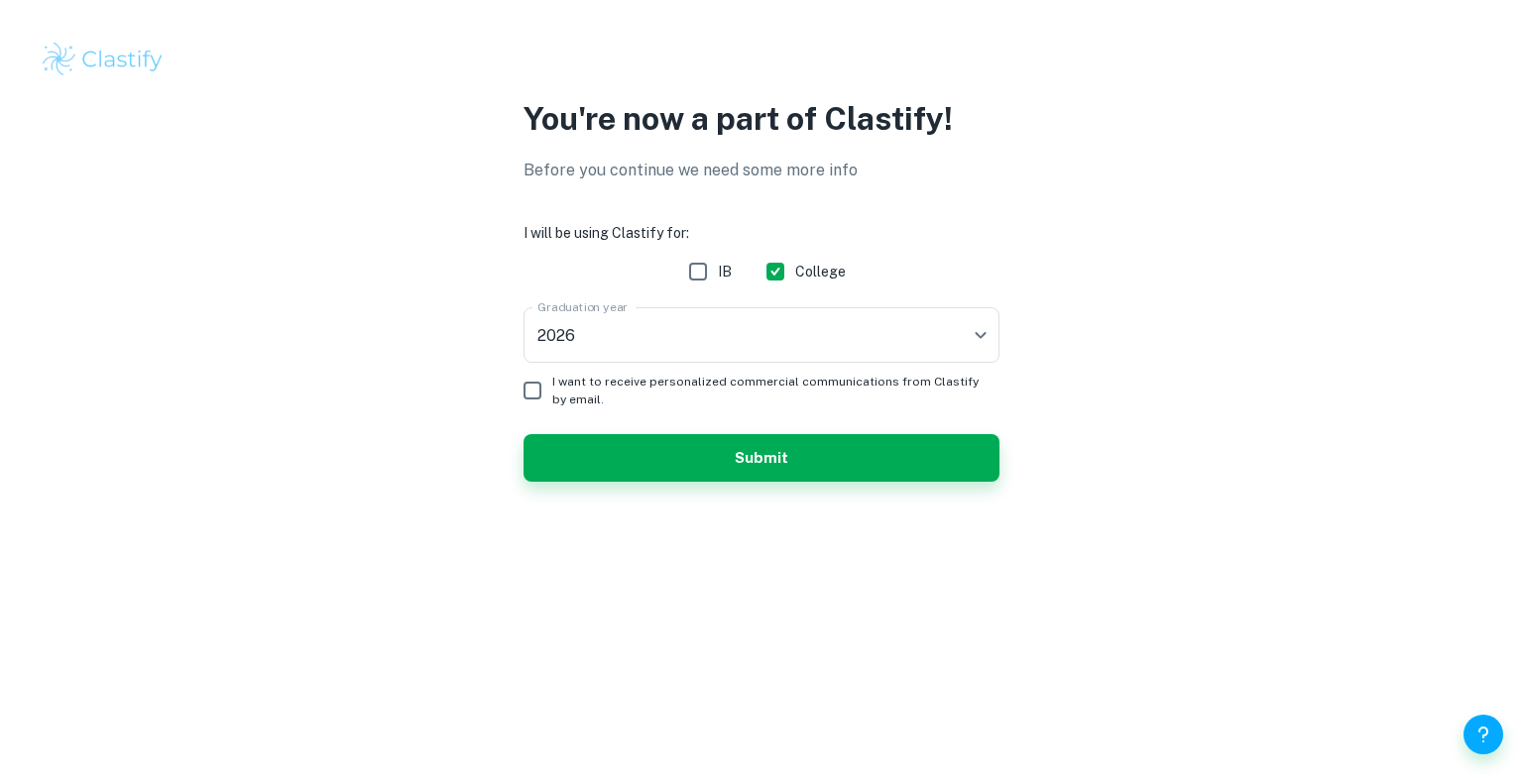 click on "I want to receive personalized commercial communications from Clastify by email." at bounding box center [767, 391] 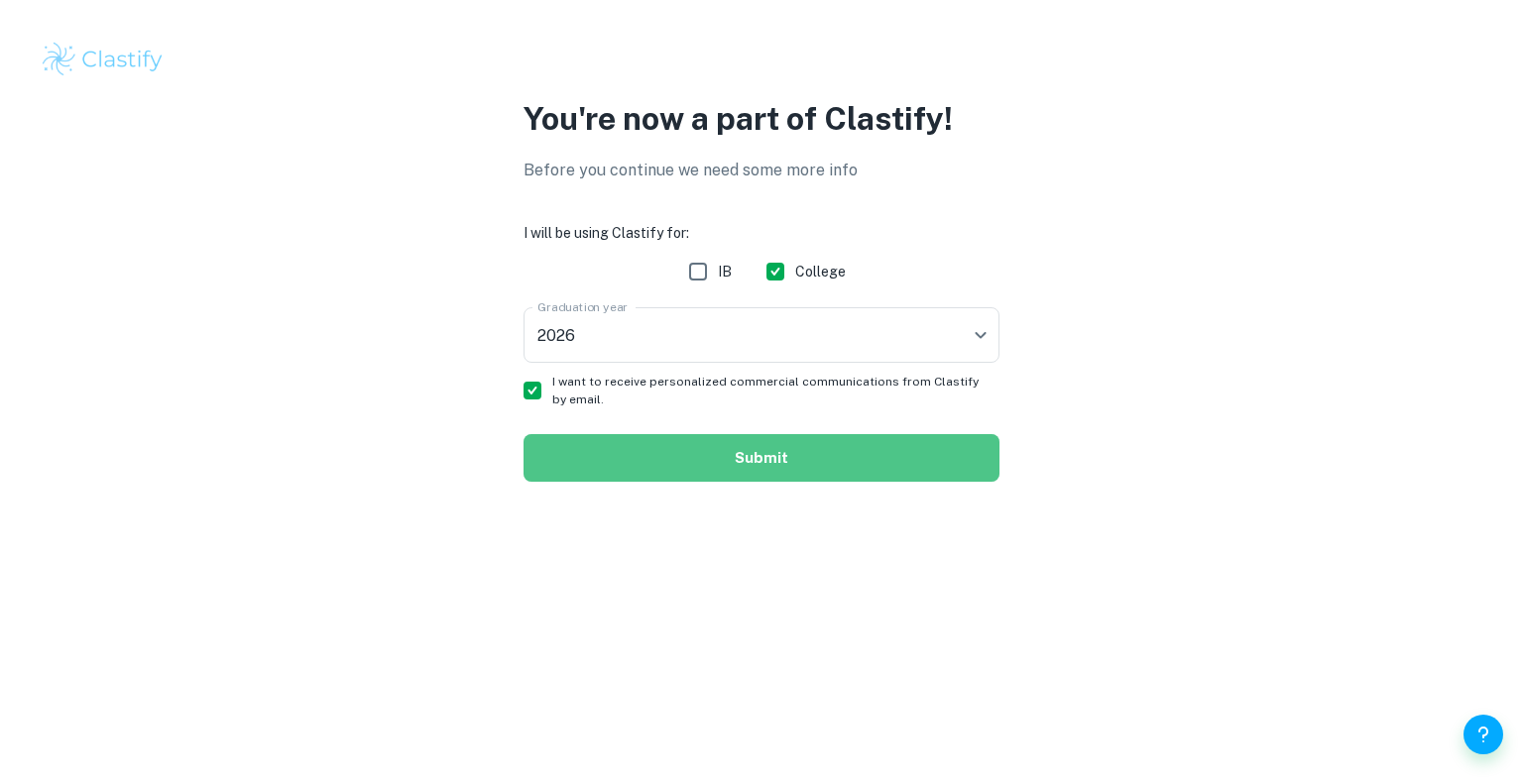 click on "Submit" at bounding box center (762, 458) 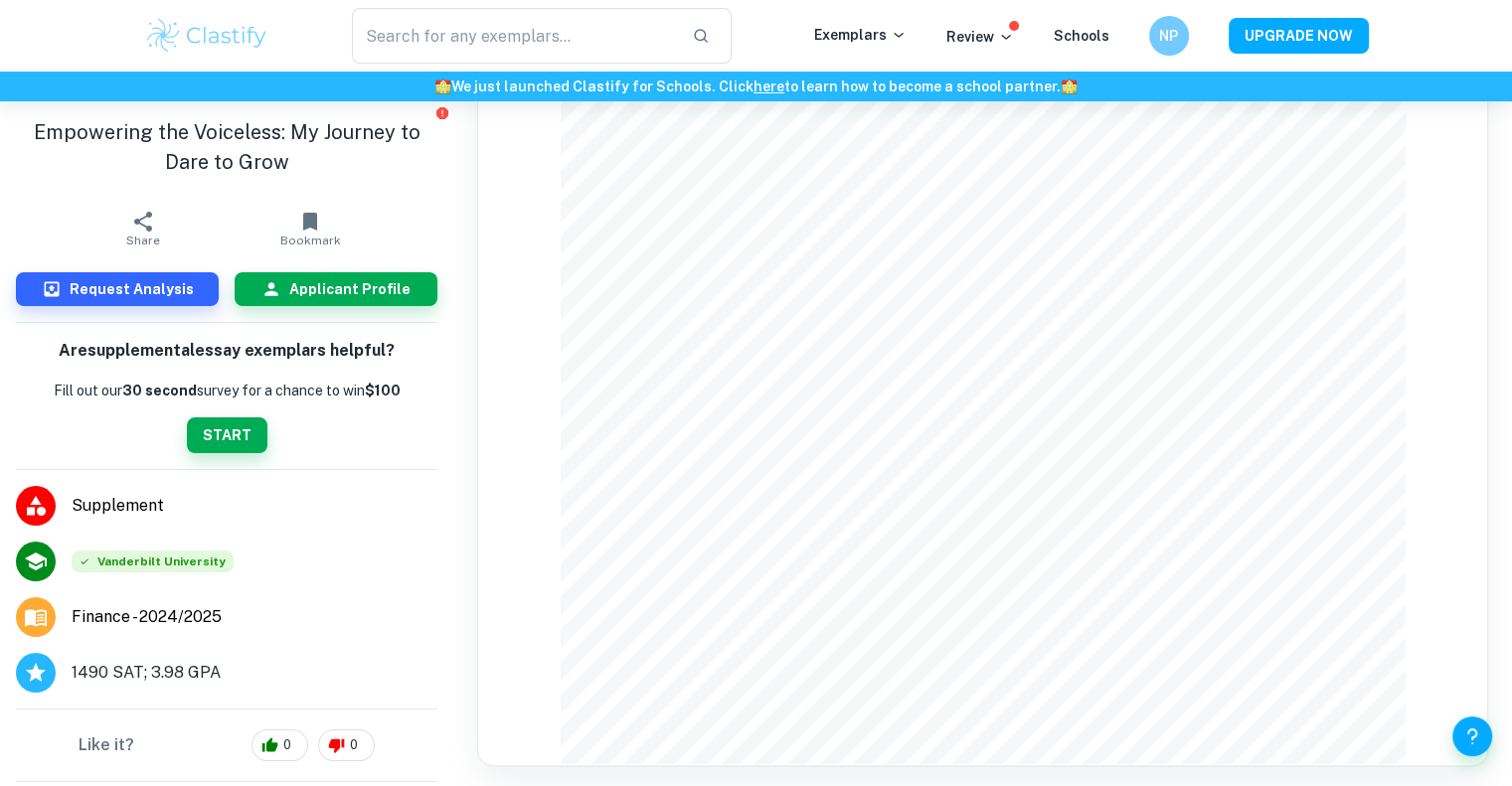 scroll, scrollTop: 373, scrollLeft: 0, axis: vertical 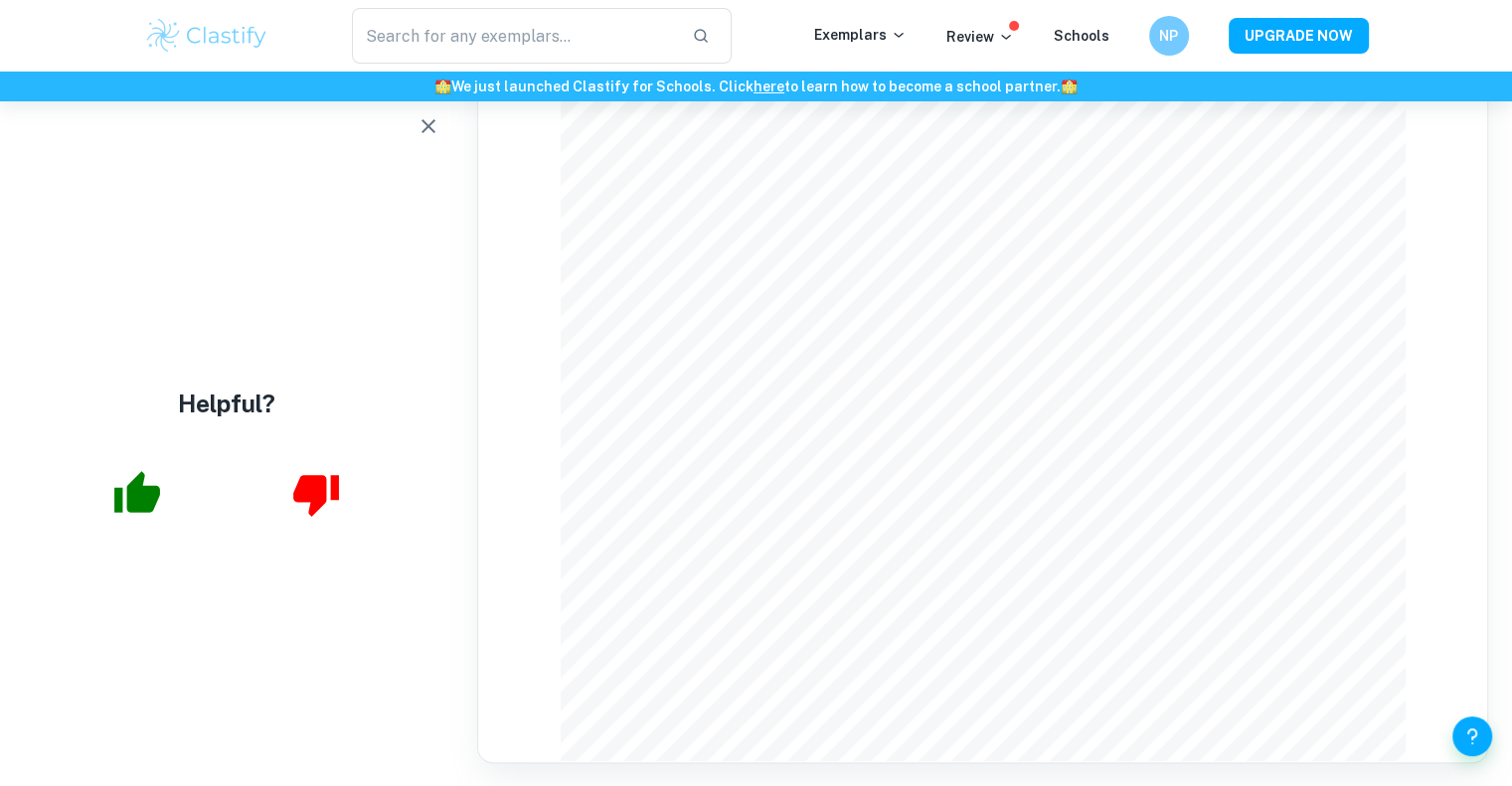click 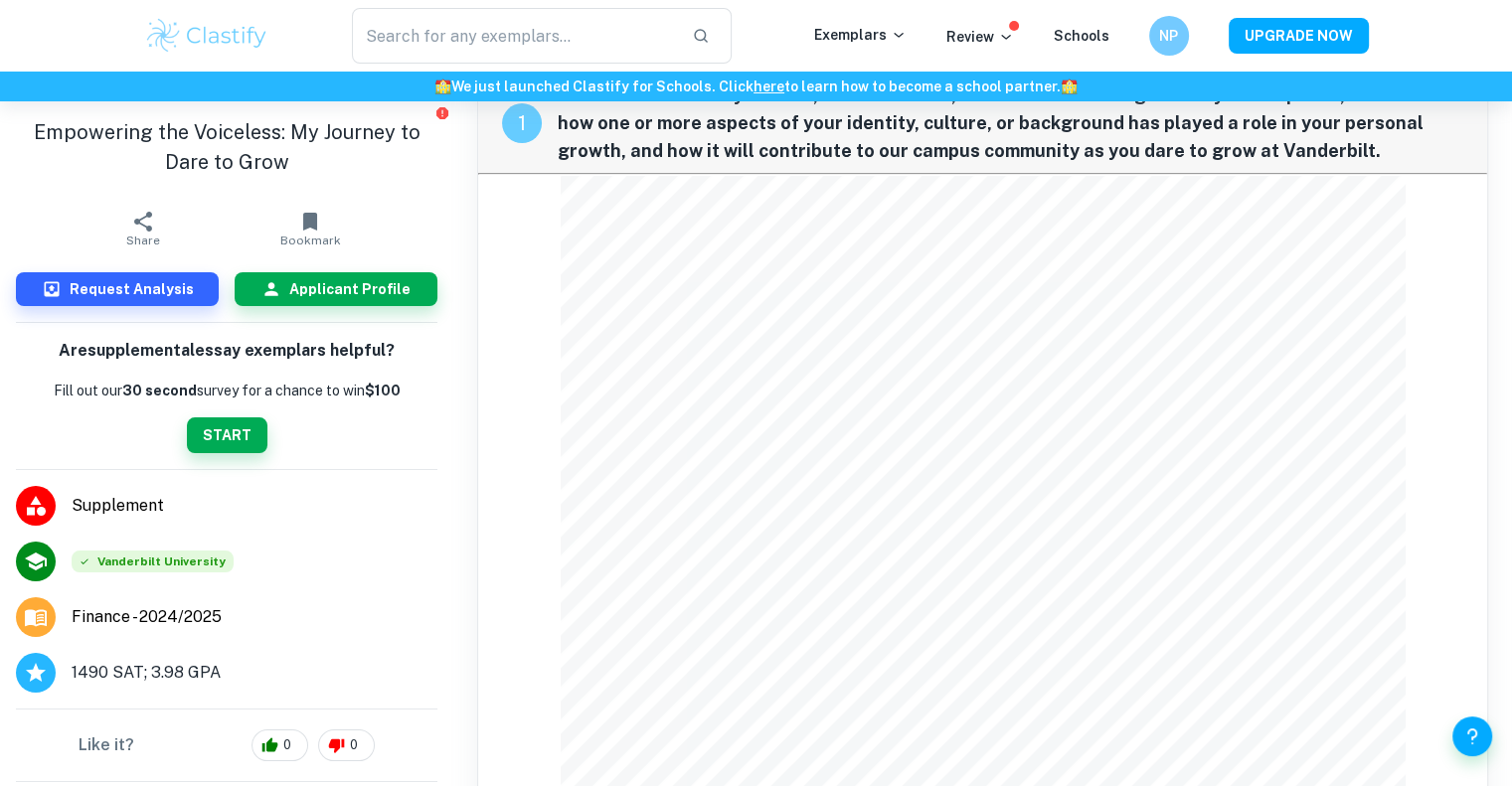 scroll, scrollTop: 0, scrollLeft: 0, axis: both 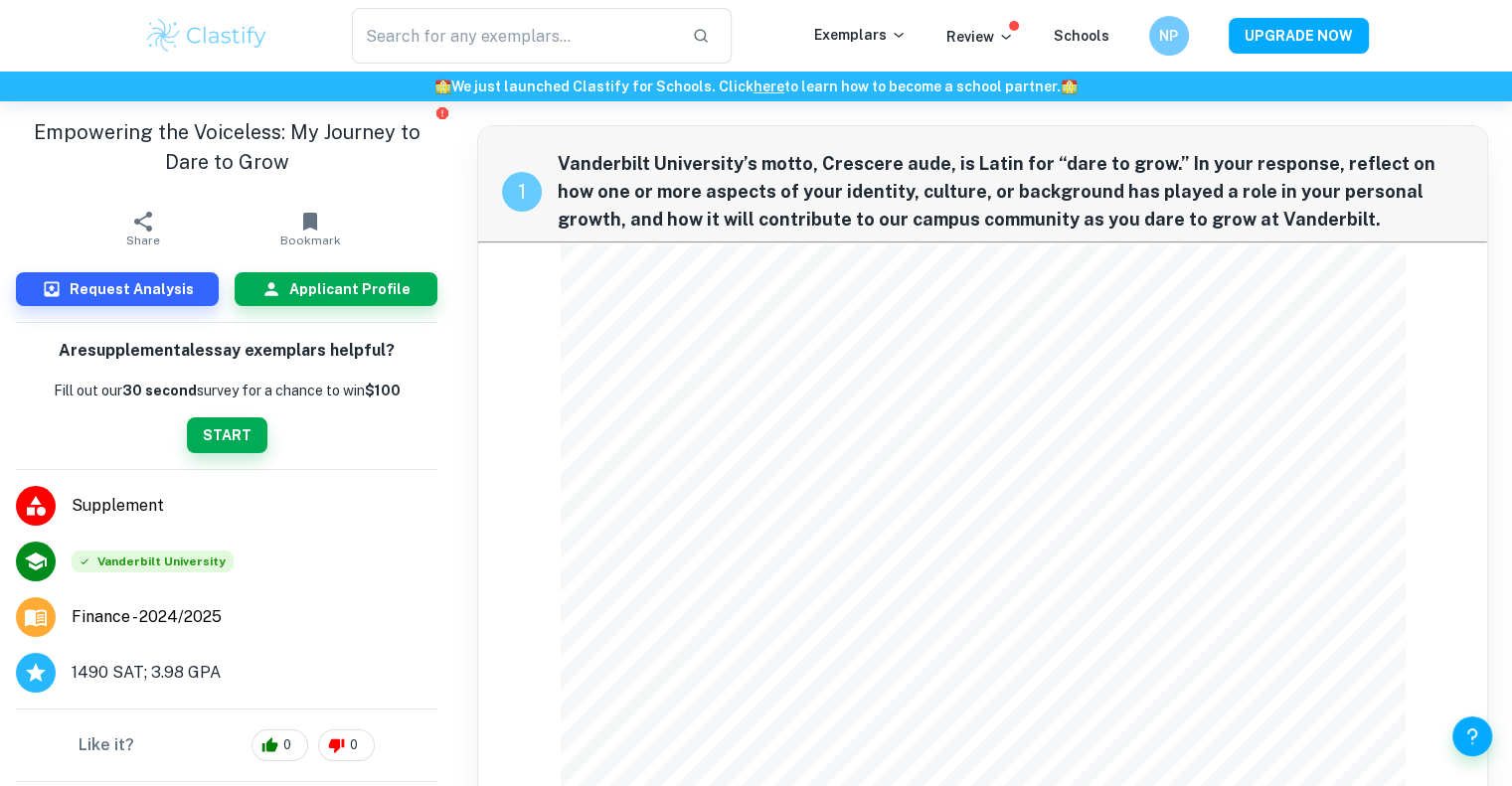 click on "Empowering the Voiceless: My Journey to Dare to Grow" at bounding box center [227, 147] 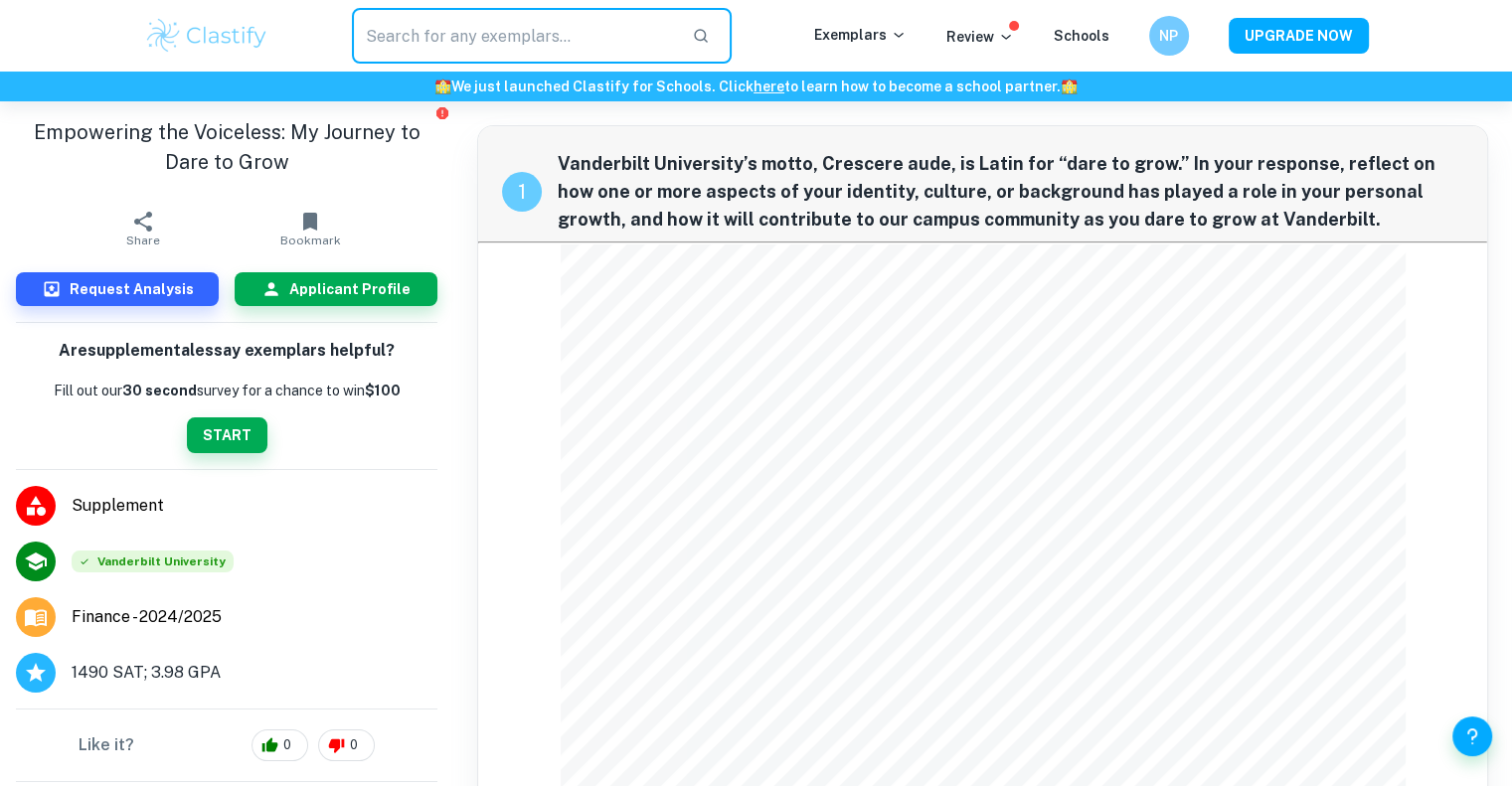 click at bounding box center (514, 36) 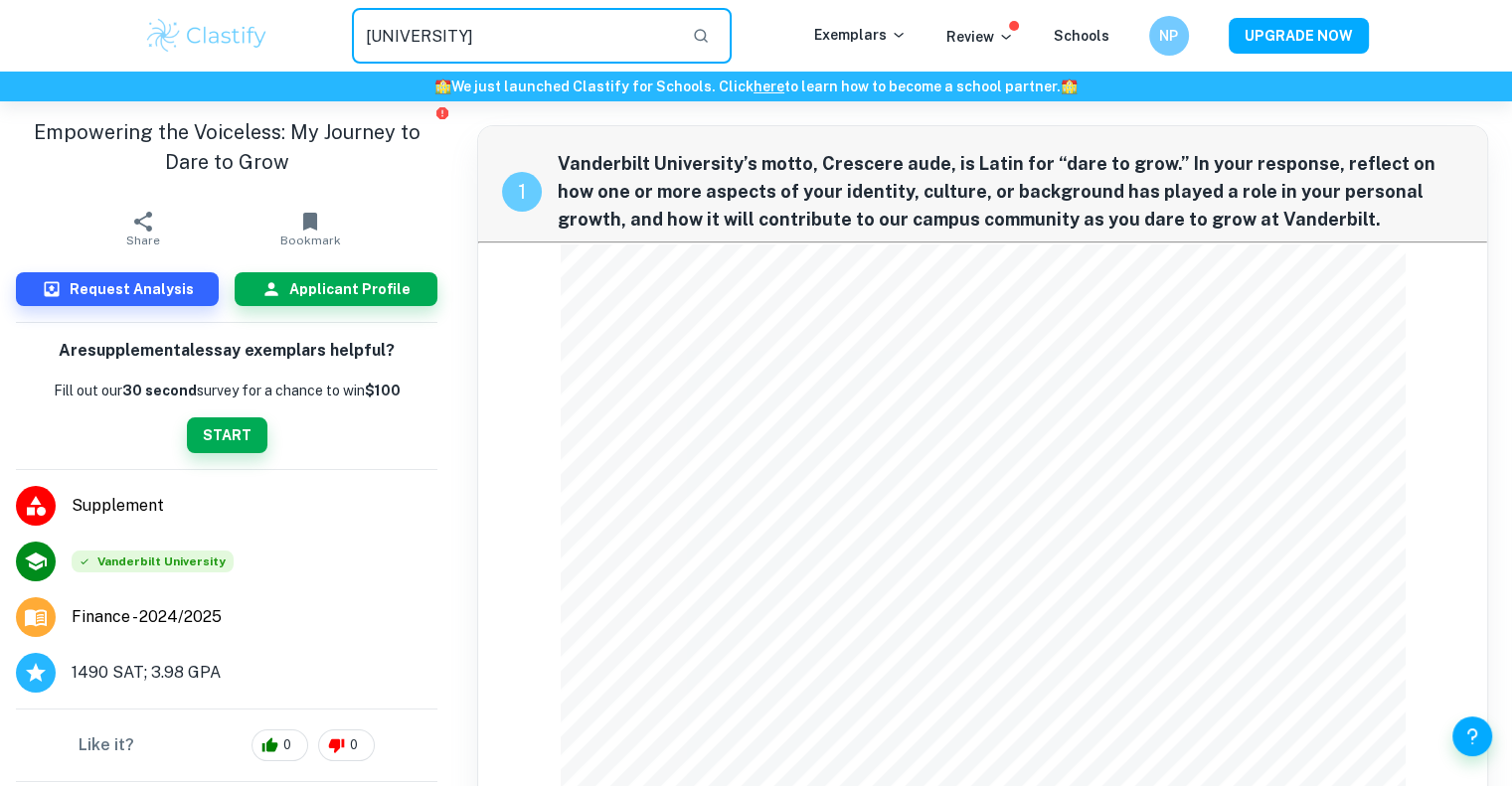type on "vanderbilt" 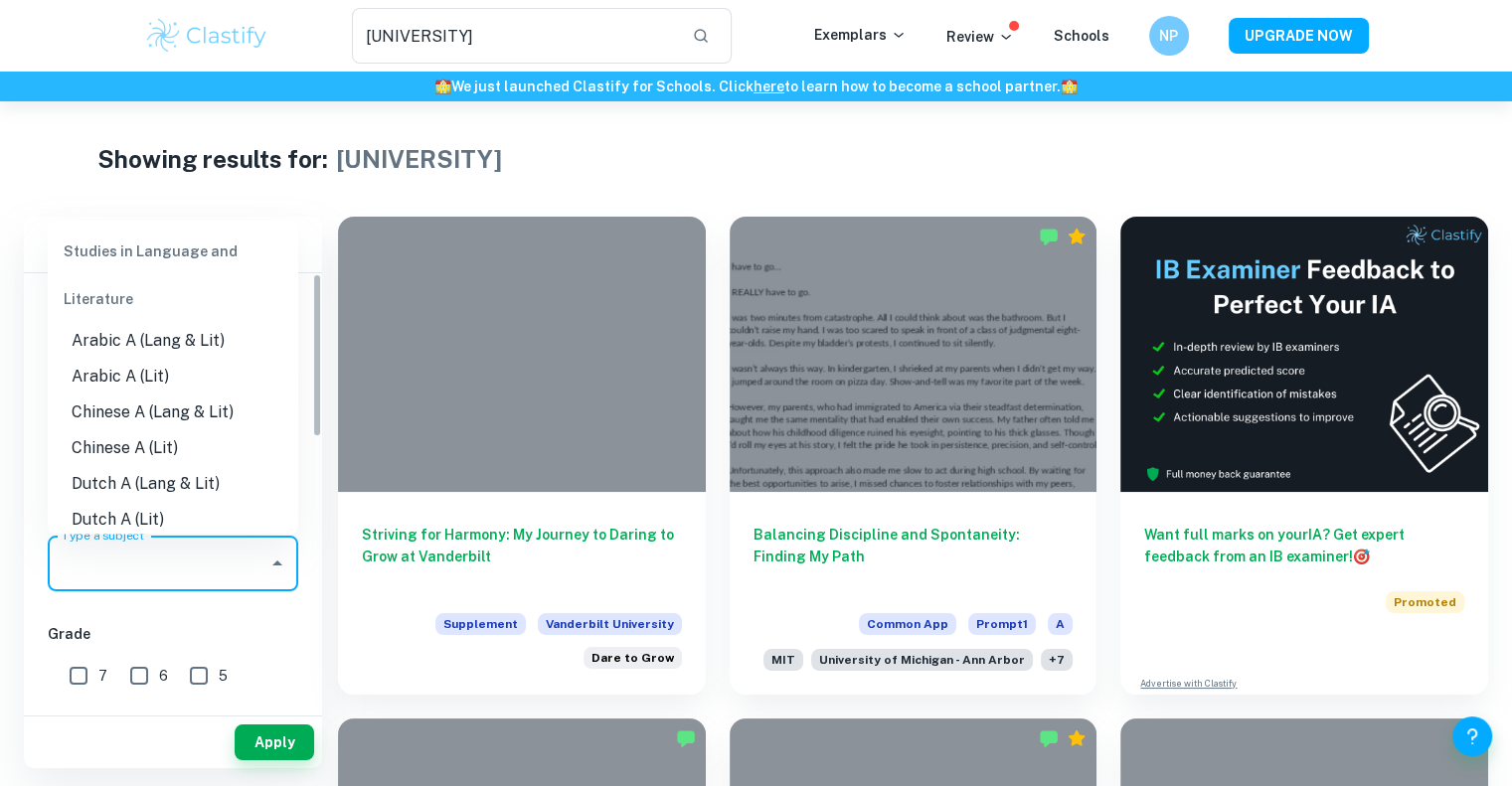 click on "Type a subject" at bounding box center (158, 563) 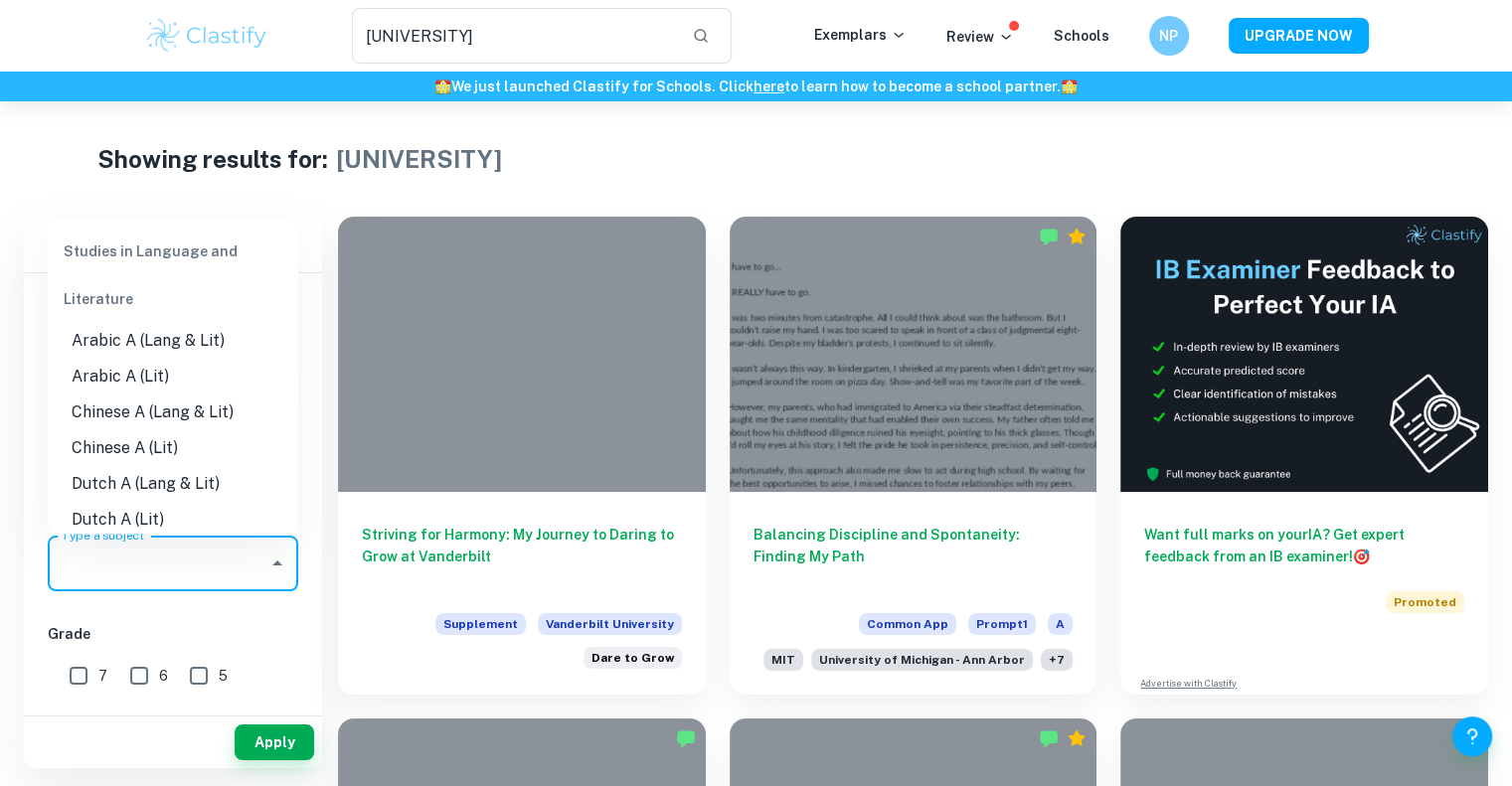 click on "Type a subject" at bounding box center [158, 563] 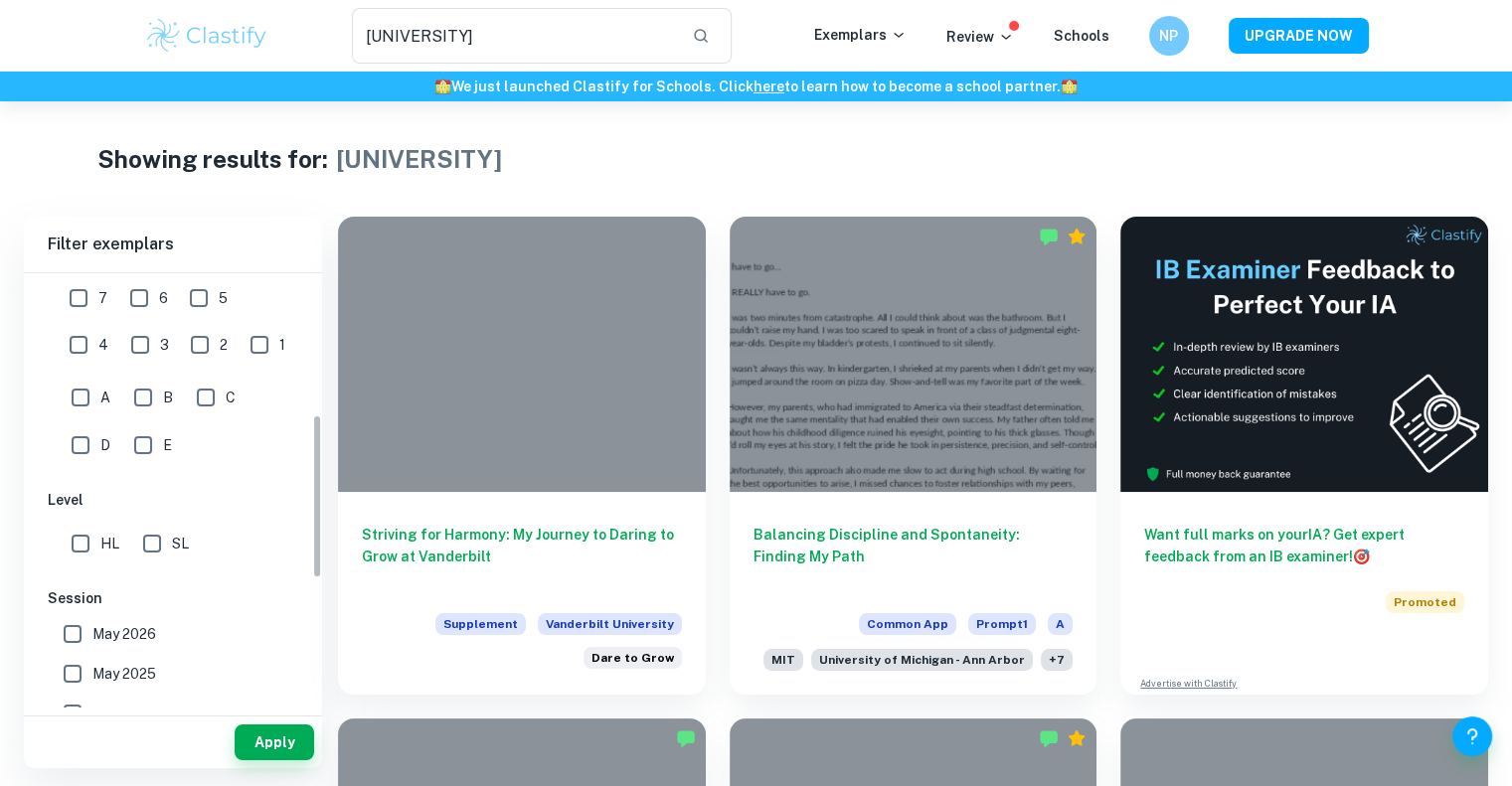 scroll, scrollTop: 719, scrollLeft: 0, axis: vertical 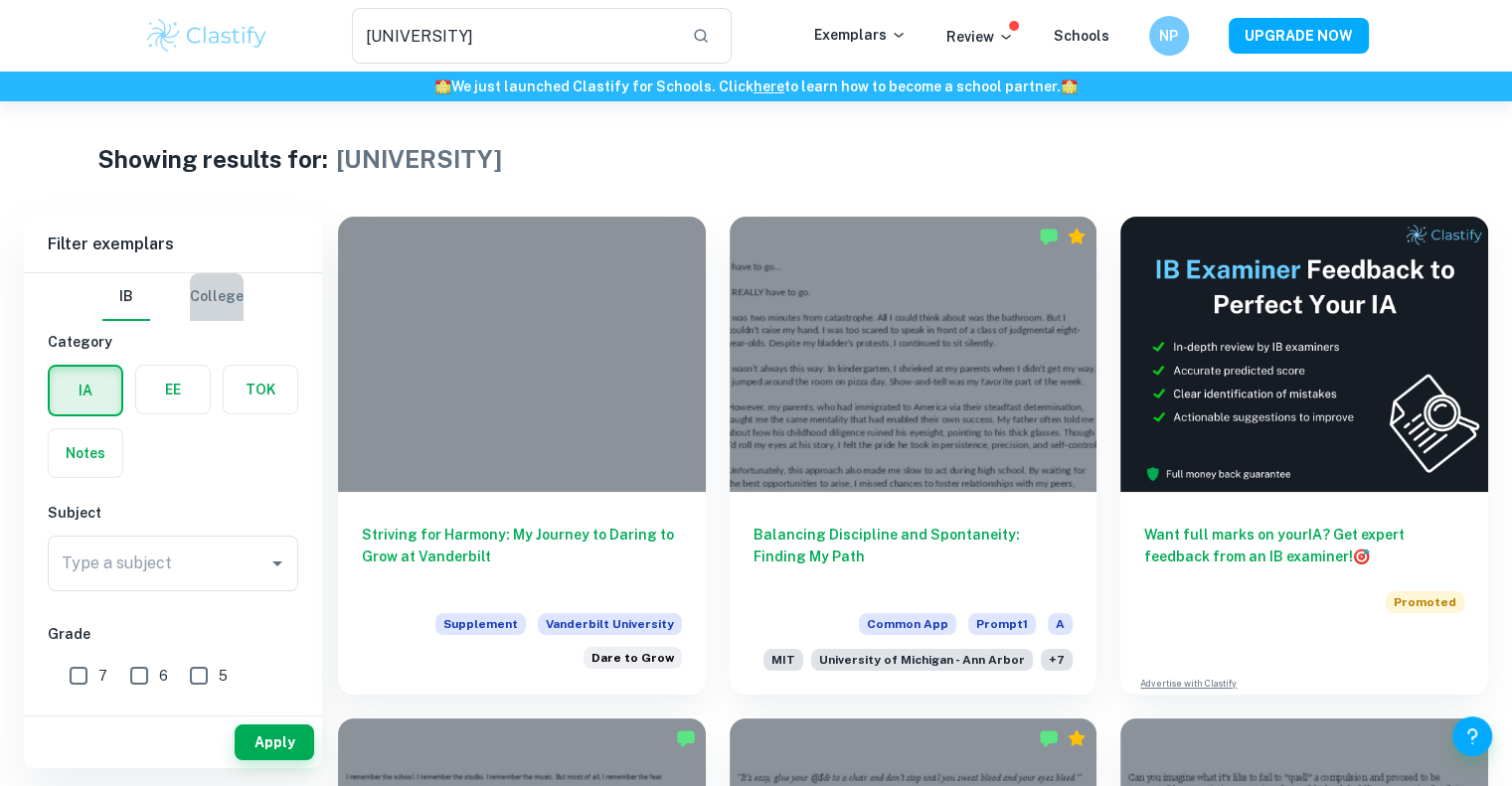 click on "College" at bounding box center (217, 297) 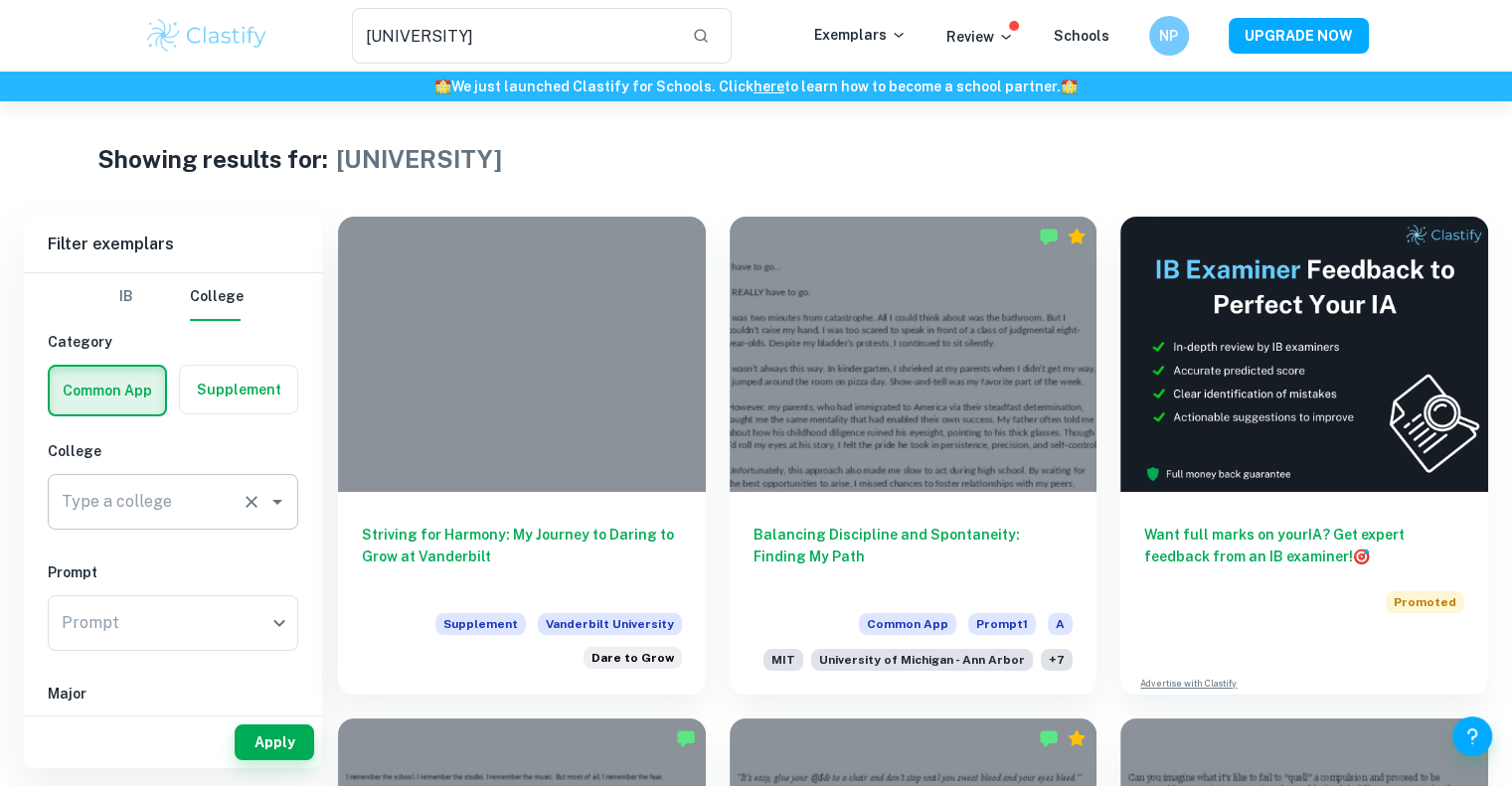 click on "Type a college" at bounding box center (173, 502) 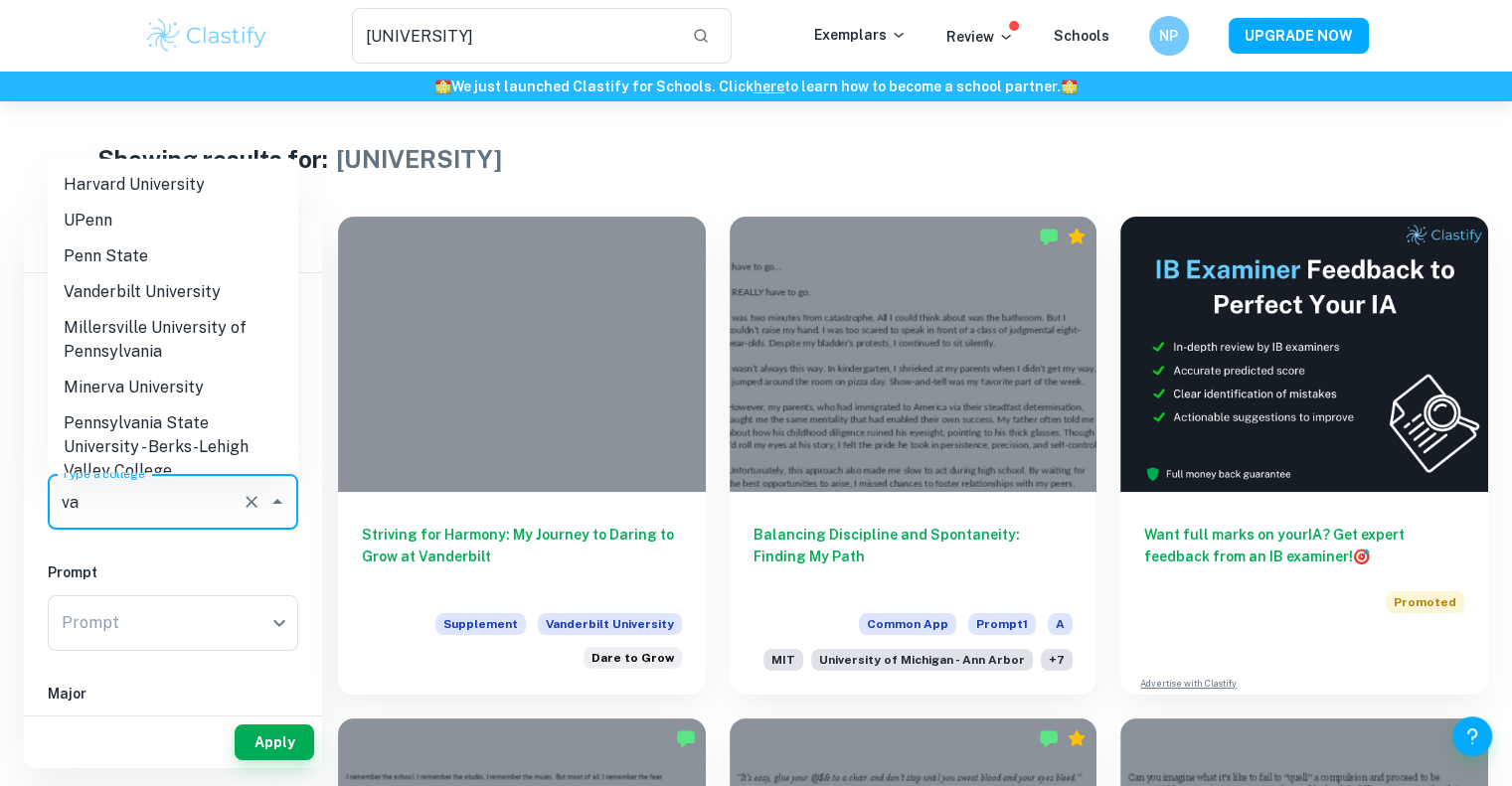 click on "Vanderbilt University" at bounding box center [173, 291] 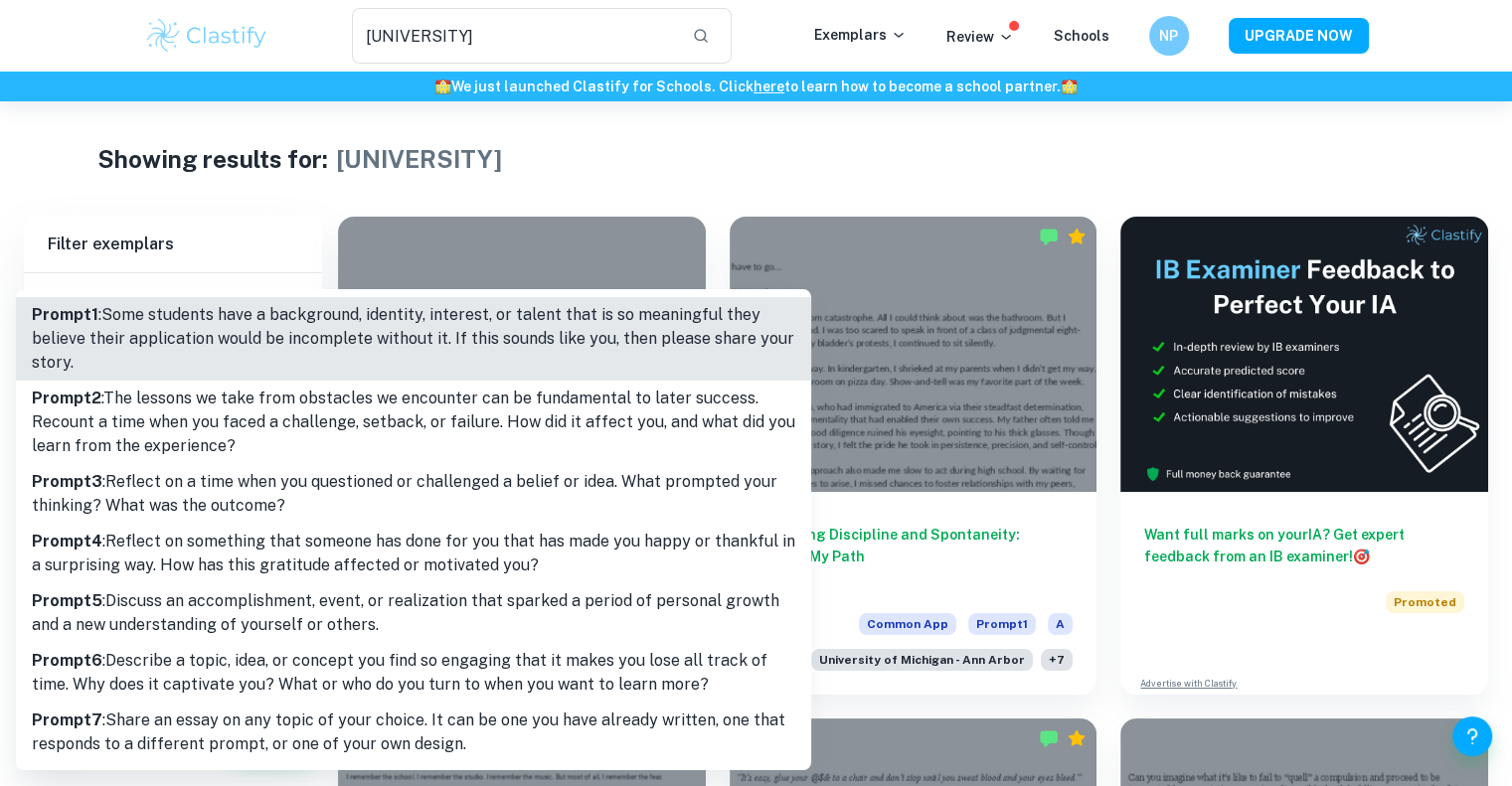 click on "We value your privacy We use cookies to enhance your browsing experience, serve personalised ads or content, and analyse our traffic. By clicking "Accept All", you consent to our use of cookies.   Cookie Policy Customise   Reject All   Accept All   Customise Consent Preferences   We use cookies to help you navigate efficiently and perform certain functions. You will find detailed information about all cookies under each consent category below. The cookies that are categorised as "Necessary" are stored on your browser as they are essential for enabling the basic functionalities of the site. ...  Show more For more information on how Google's third-party cookies operate and handle your data, see:   Google Privacy Policy Necessary Always Active Necessary cookies are required to enable the basic features of this site, such as providing secure log-in or adjusting your consent preferences. These cookies do not store any personally identifiable data. Functional Analytics Performance Advertisement Uncategorised" at bounding box center [756, 494] 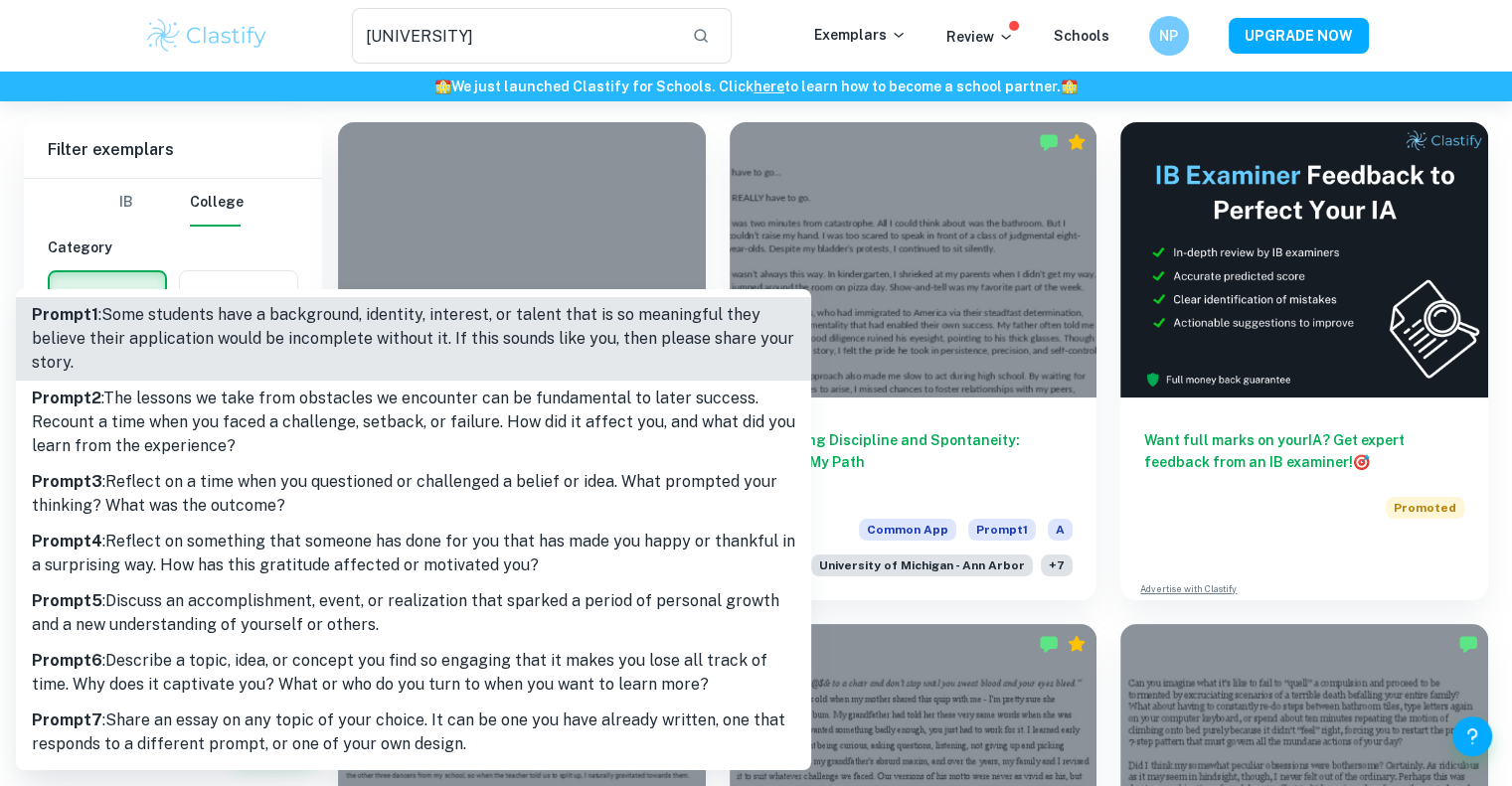 click at bounding box center [756, 393] 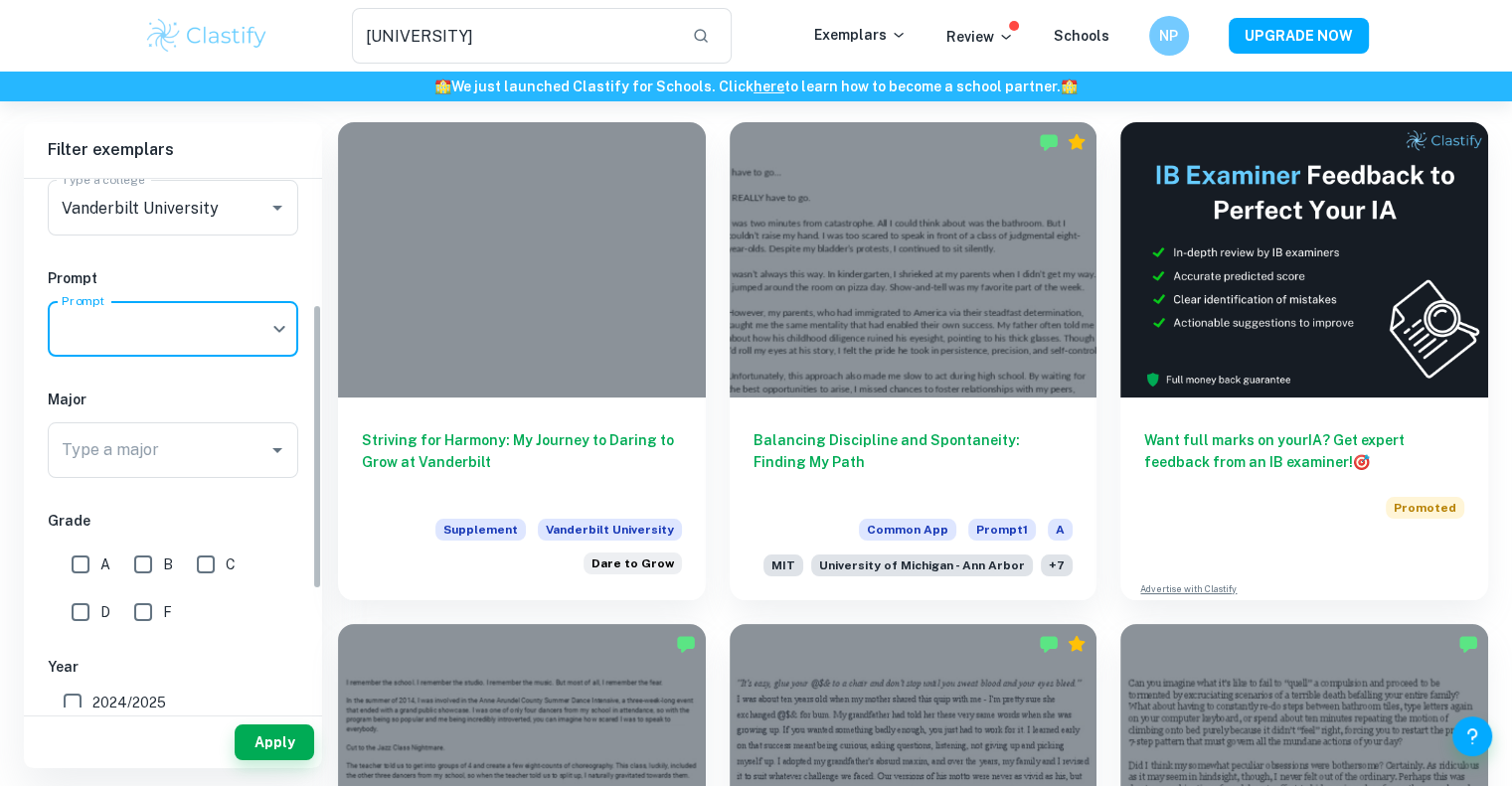 scroll, scrollTop: 198, scrollLeft: 0, axis: vertical 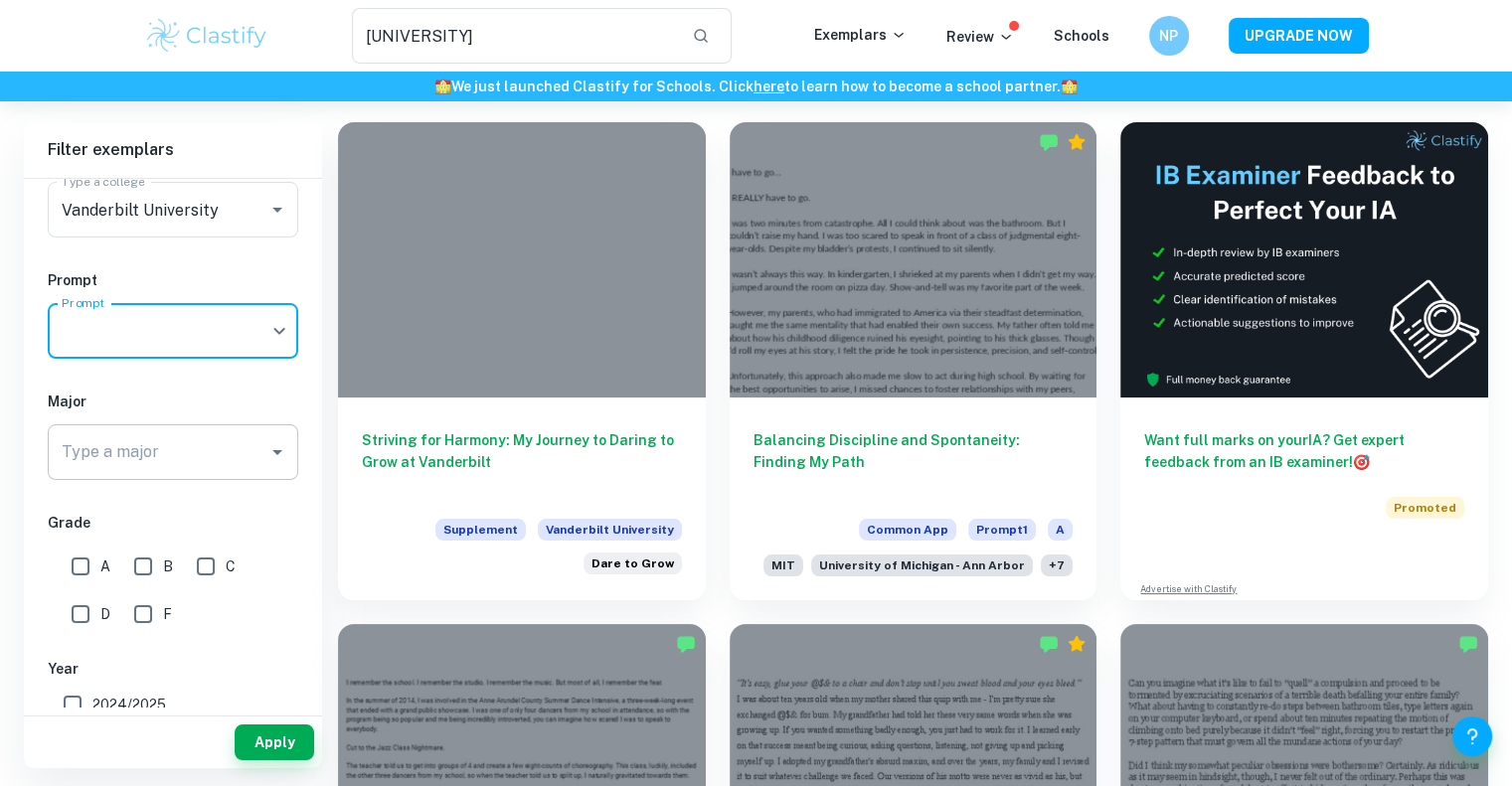 click on "Type a major" at bounding box center (158, 452) 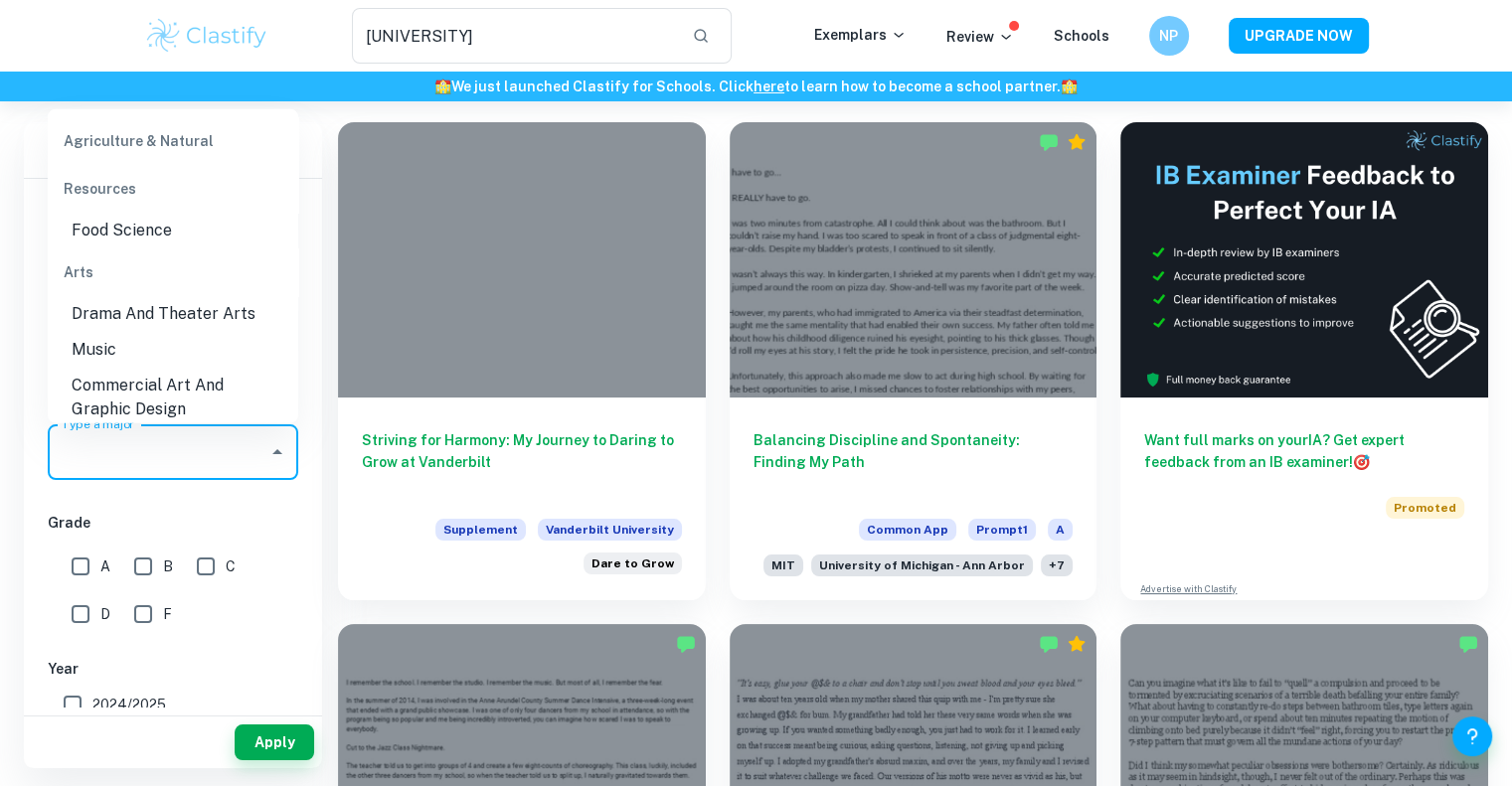 click on "Type a major" at bounding box center [158, 452] 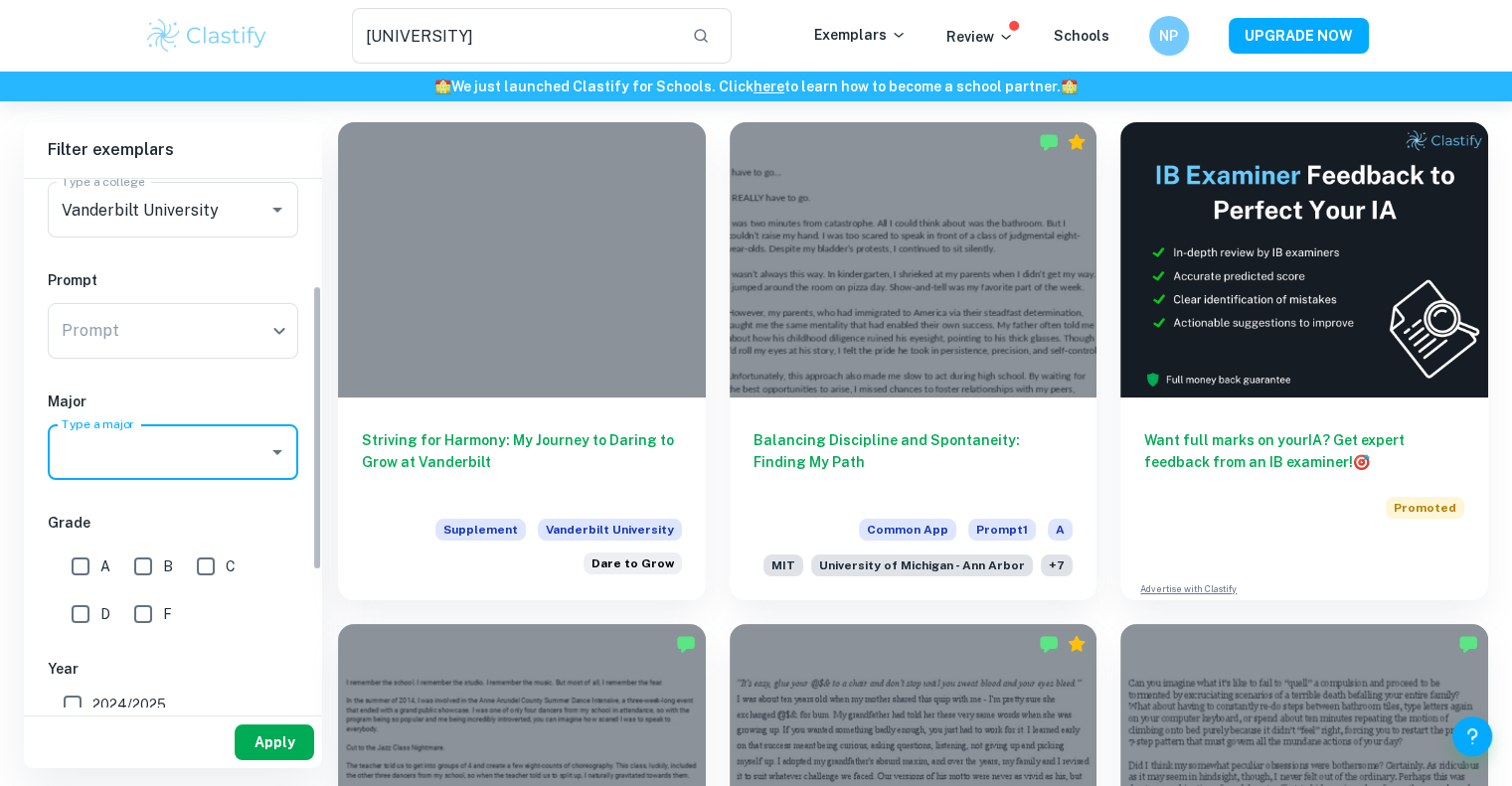 click on "Apply" at bounding box center [274, 742] 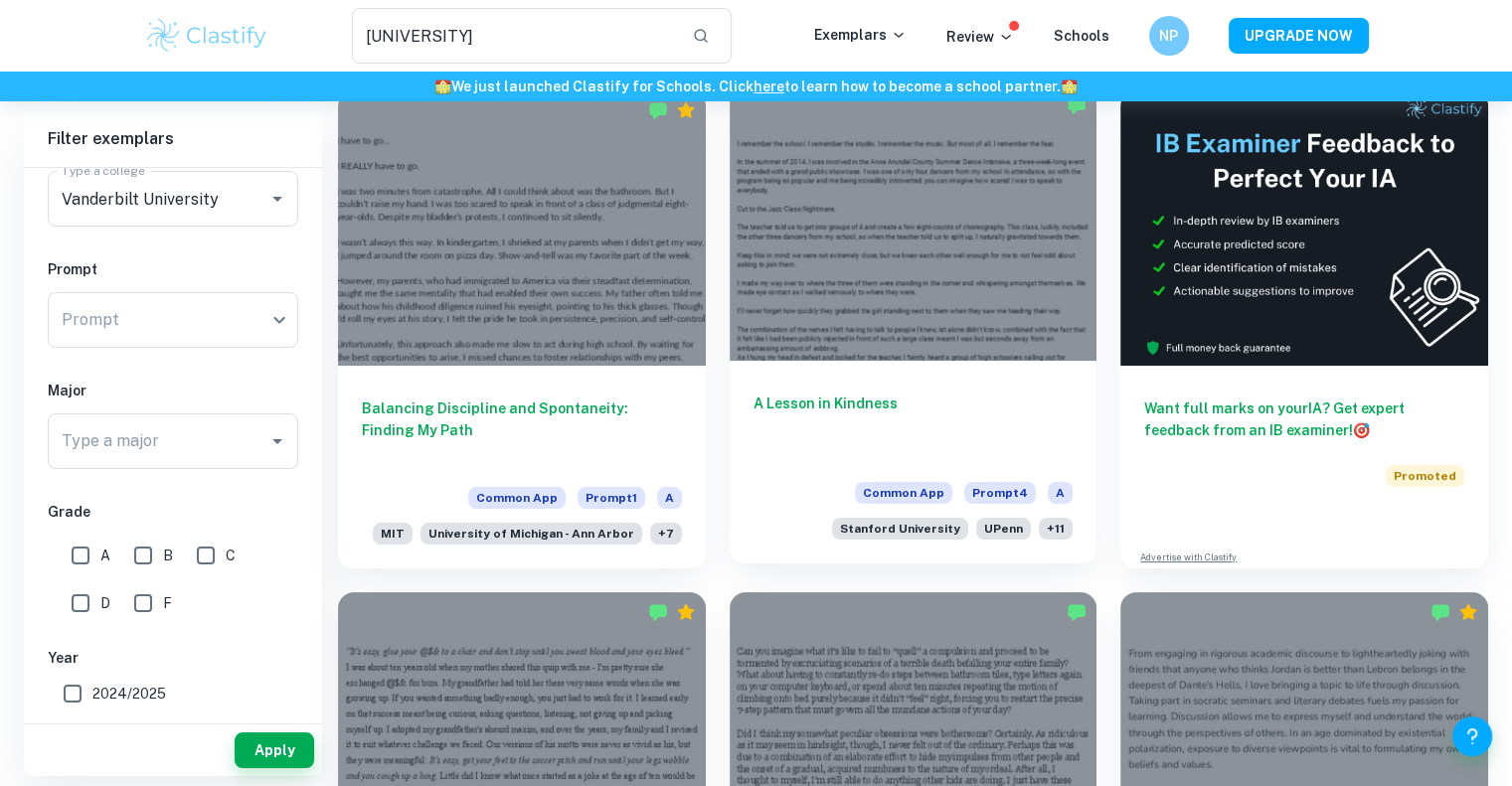 scroll, scrollTop: 0, scrollLeft: 0, axis: both 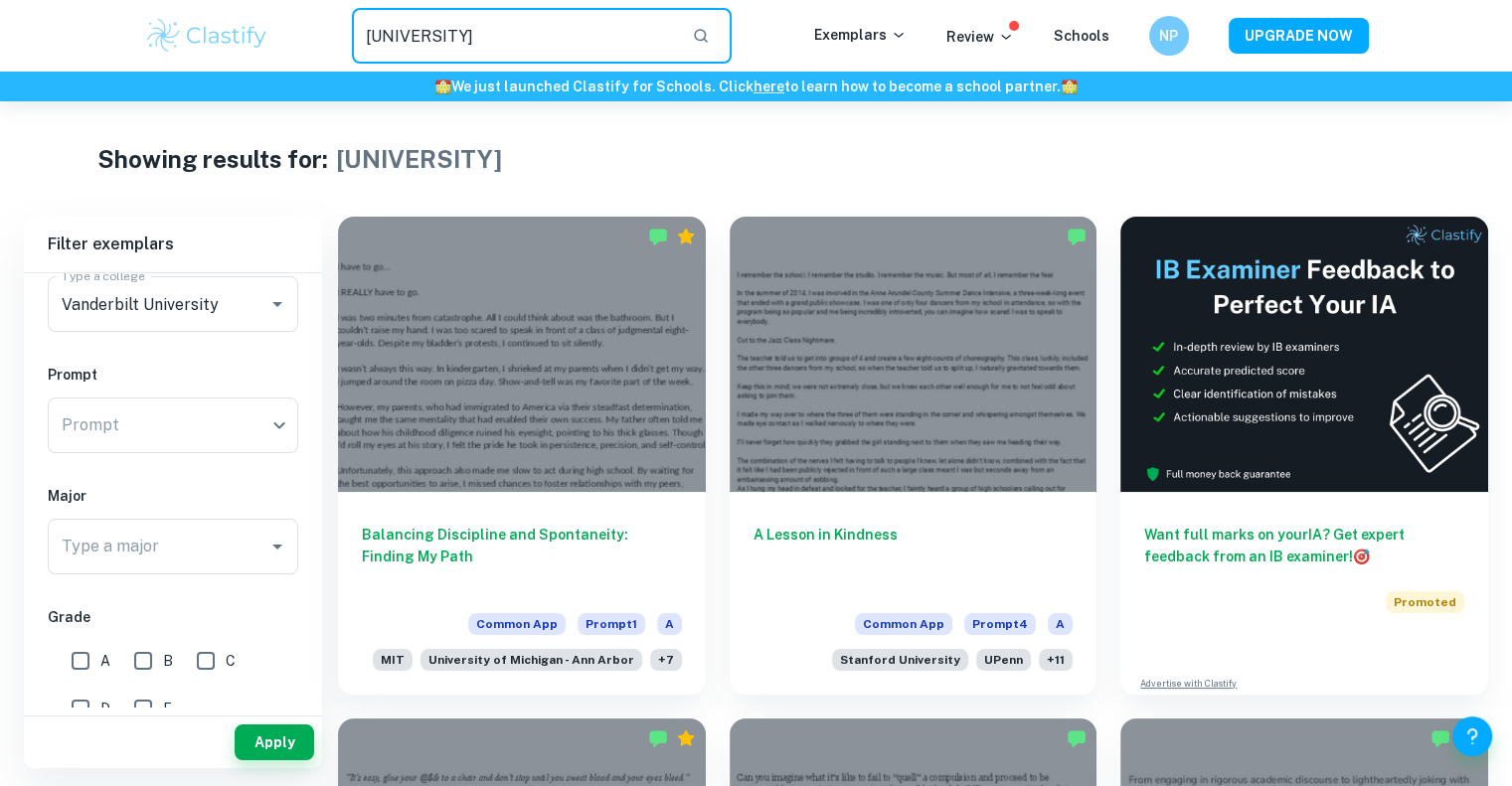 click on "vanderbilt" at bounding box center [514, 36] 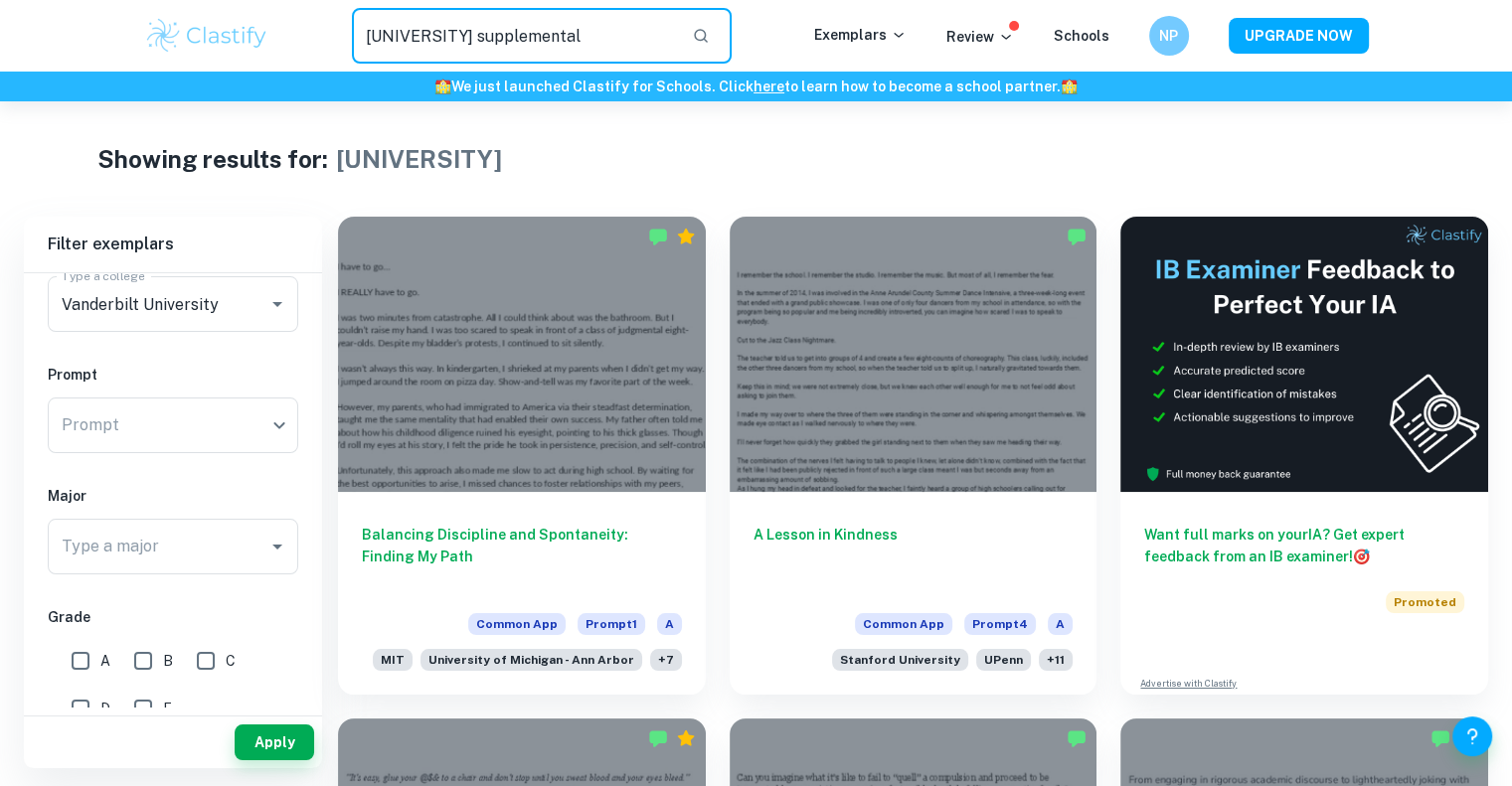 type on "vanderbilt supplemental" 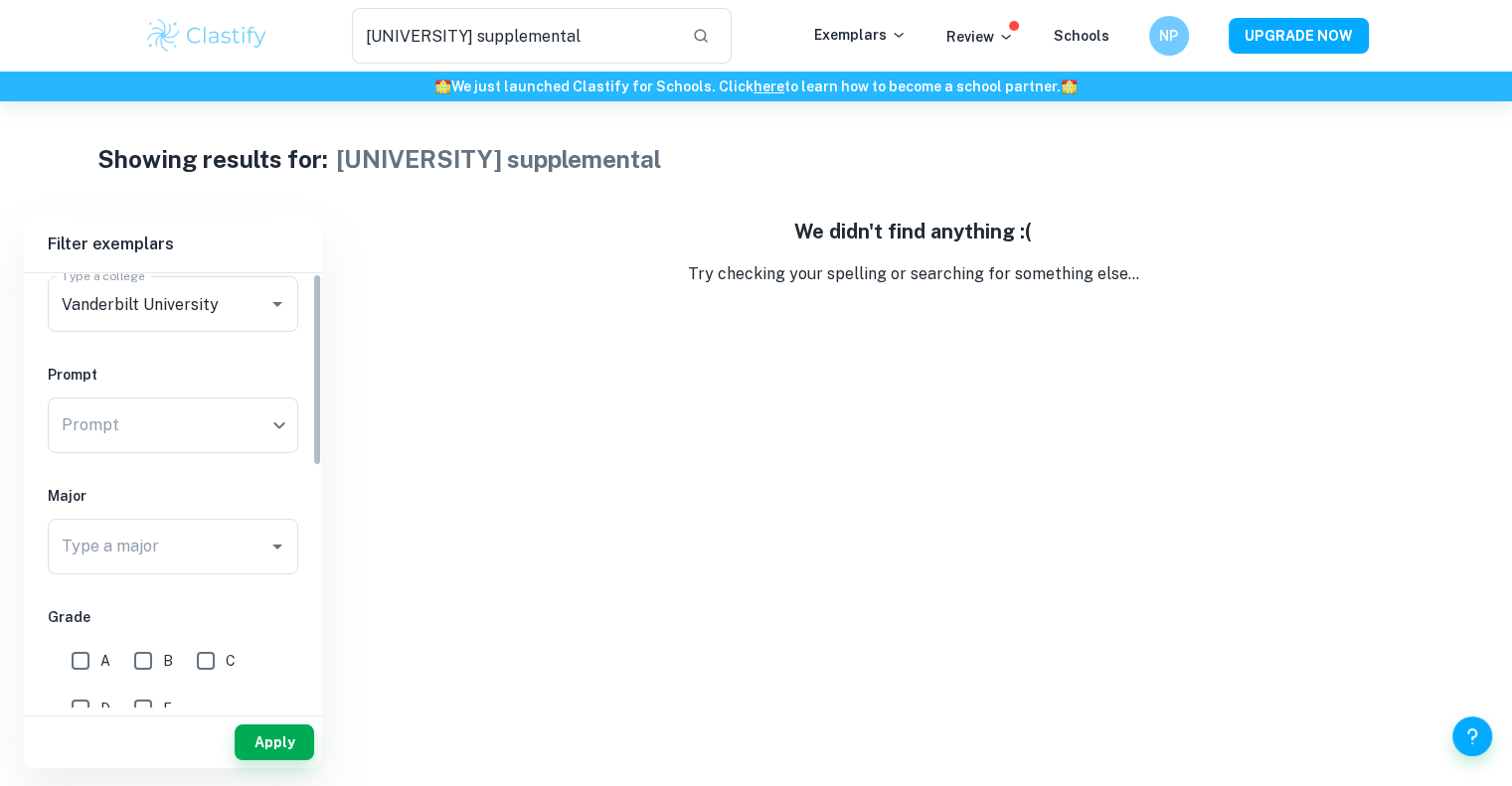 scroll, scrollTop: 0, scrollLeft: 0, axis: both 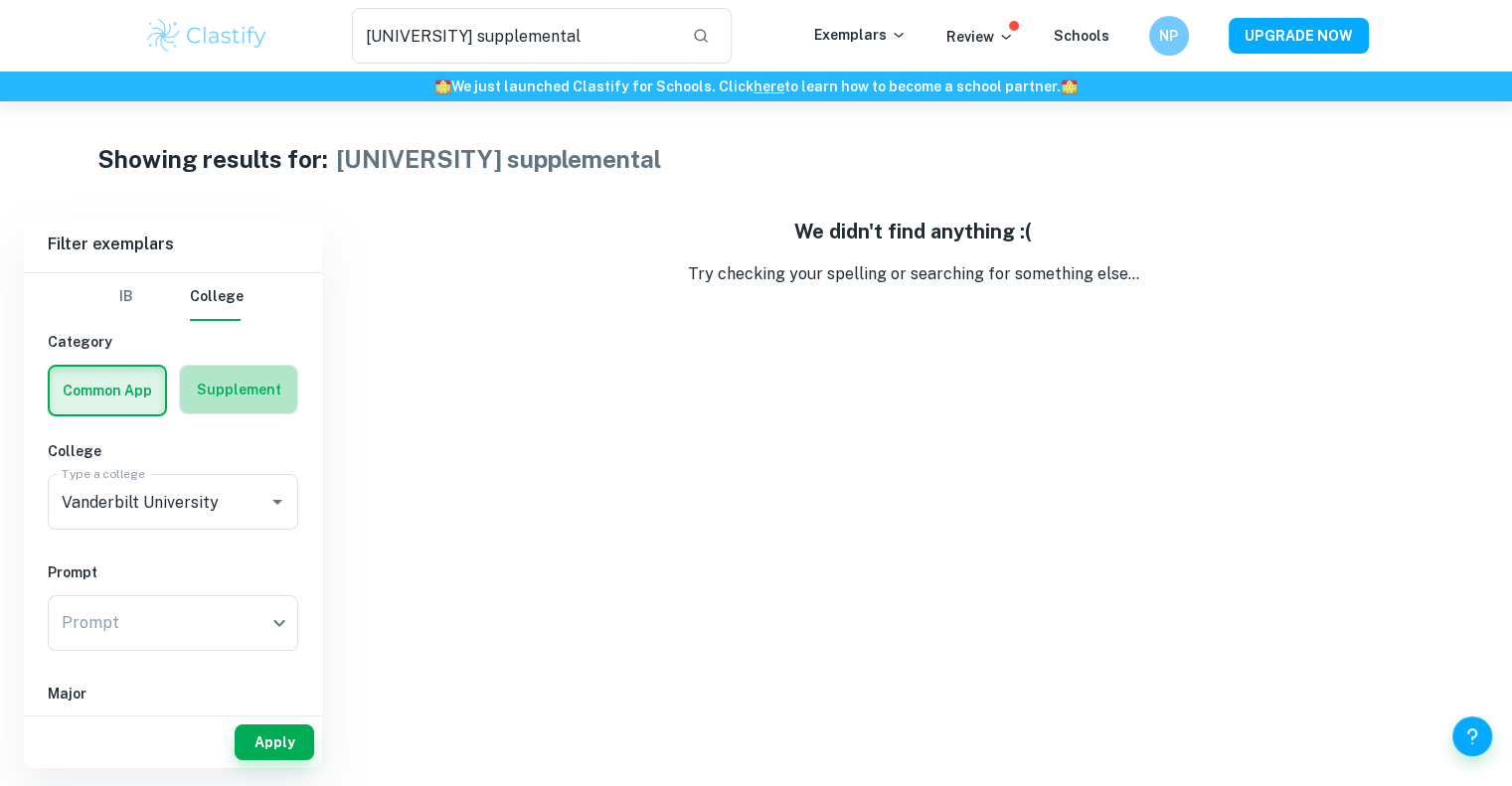 click at bounding box center (239, 390) 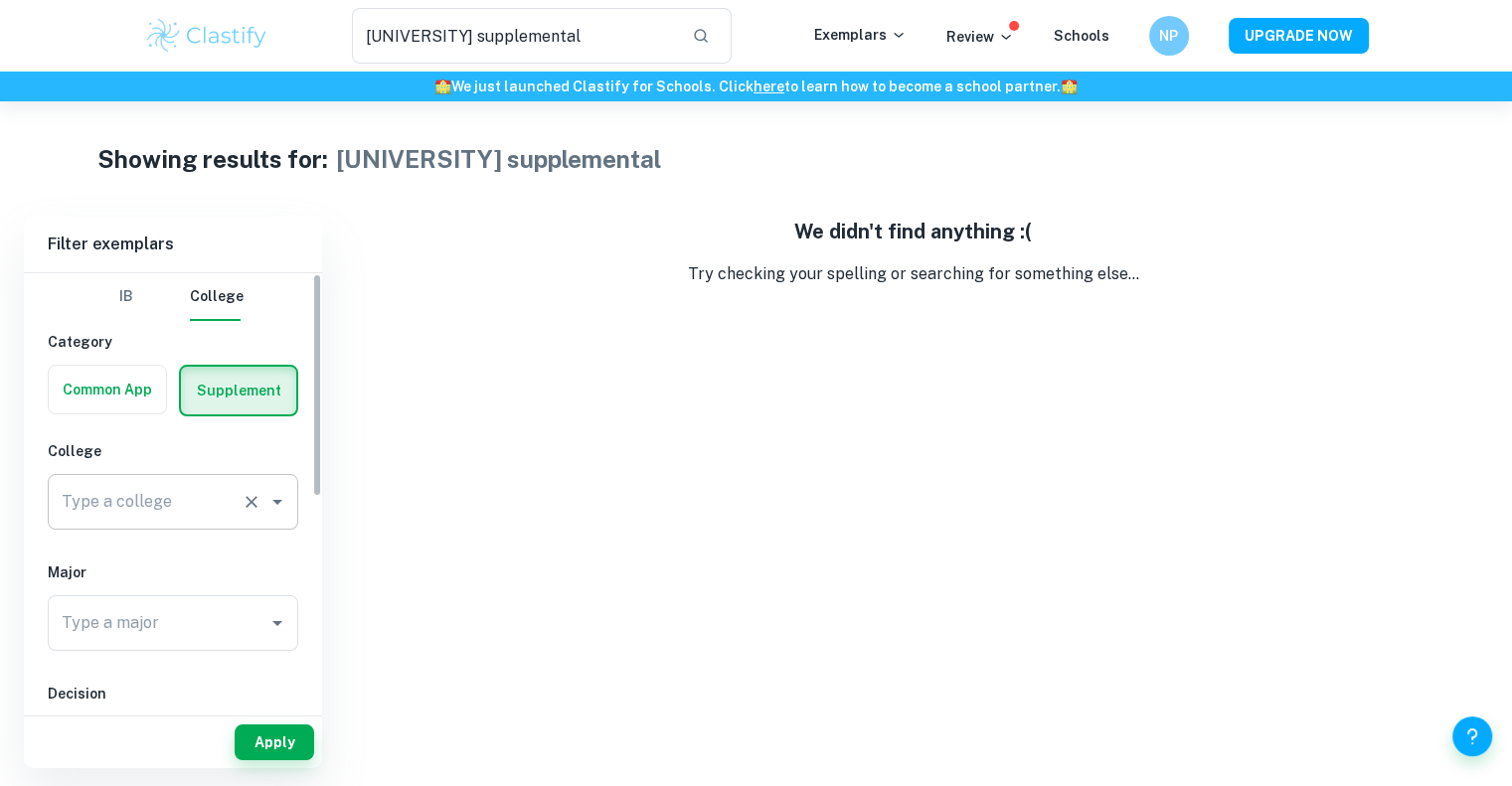 click on "Type a college" at bounding box center [145, 502] 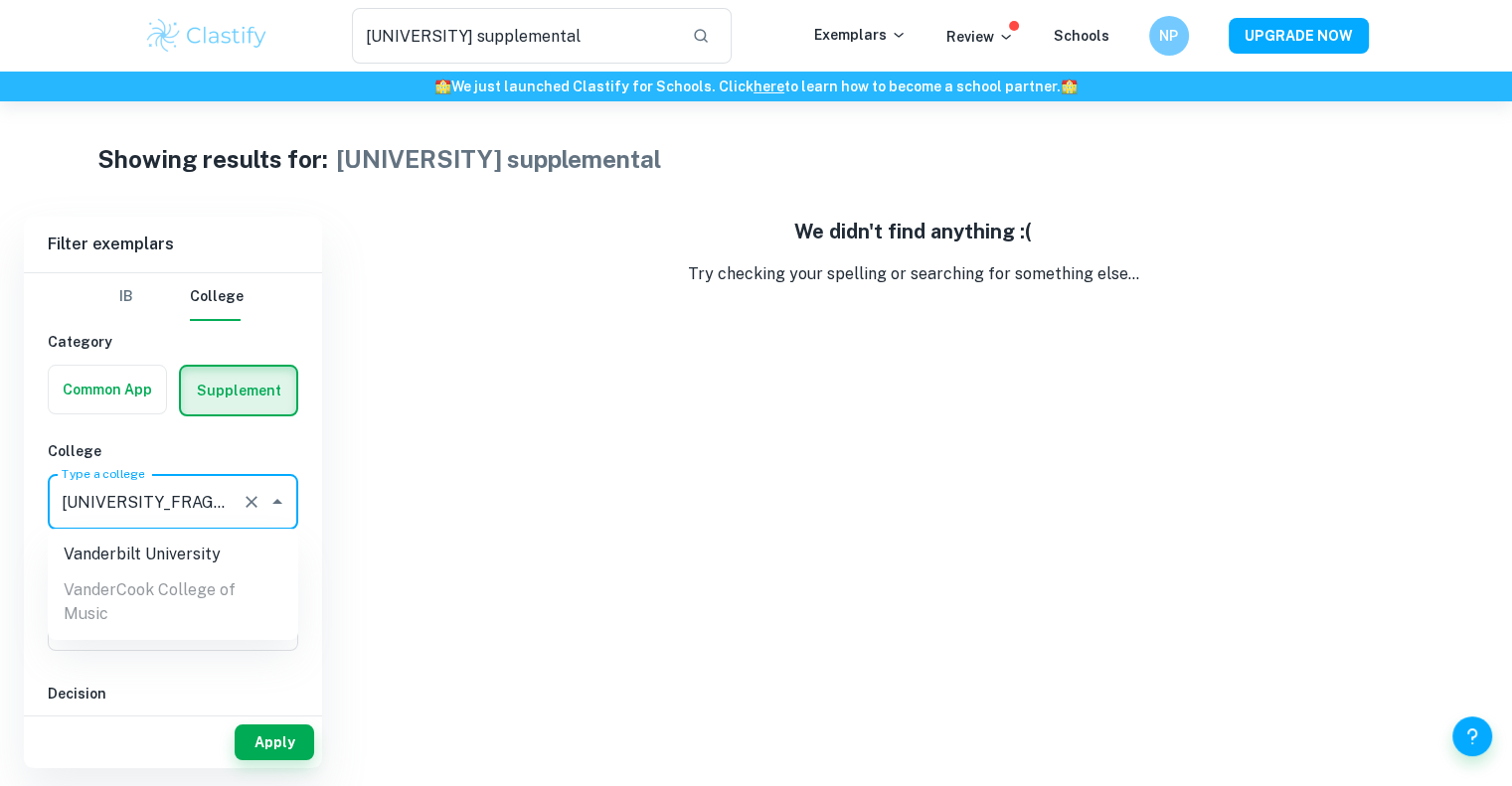 click on "Vanderbilt University" at bounding box center [173, 554] 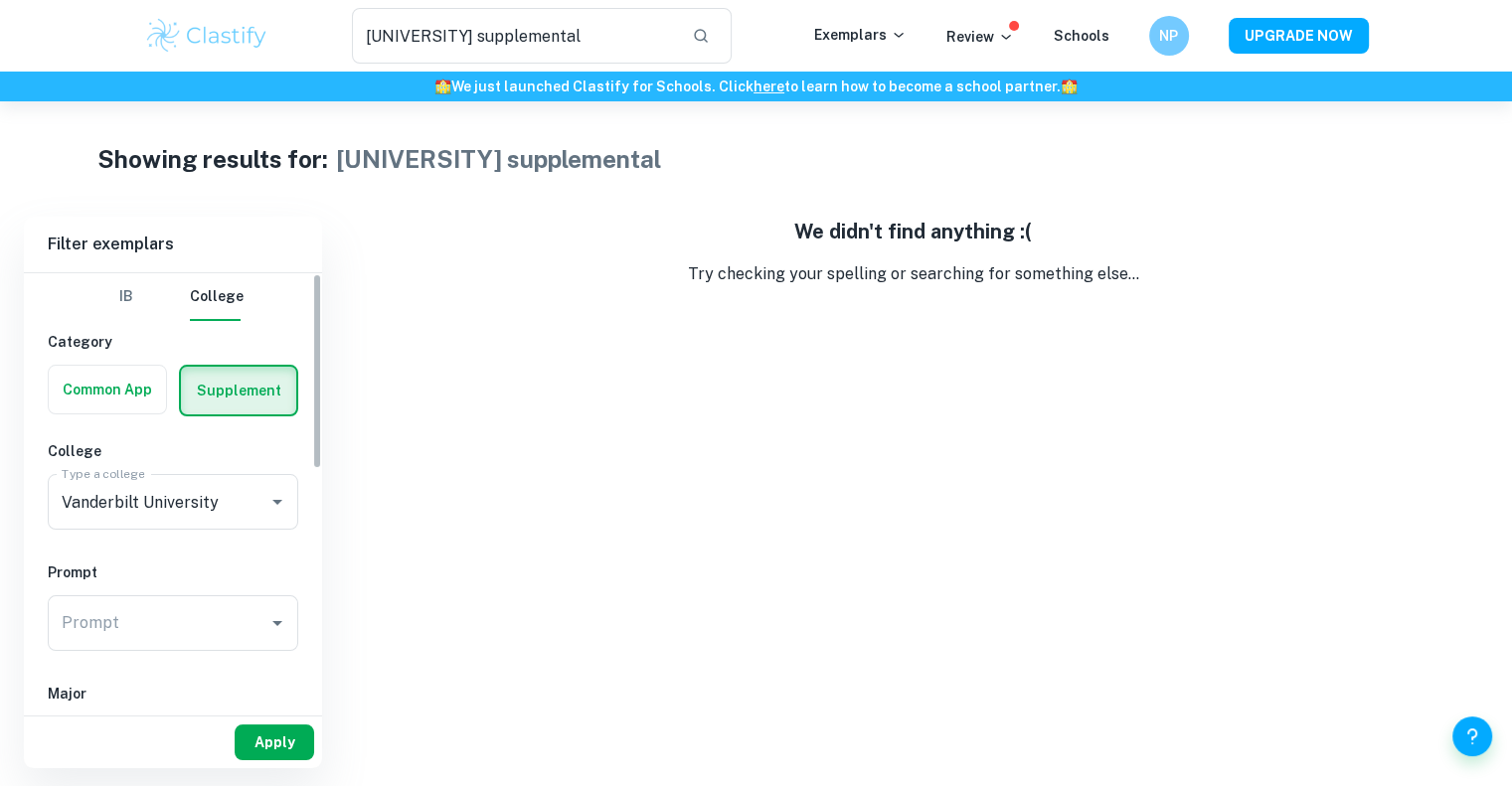 click on "Apply" at bounding box center [274, 742] 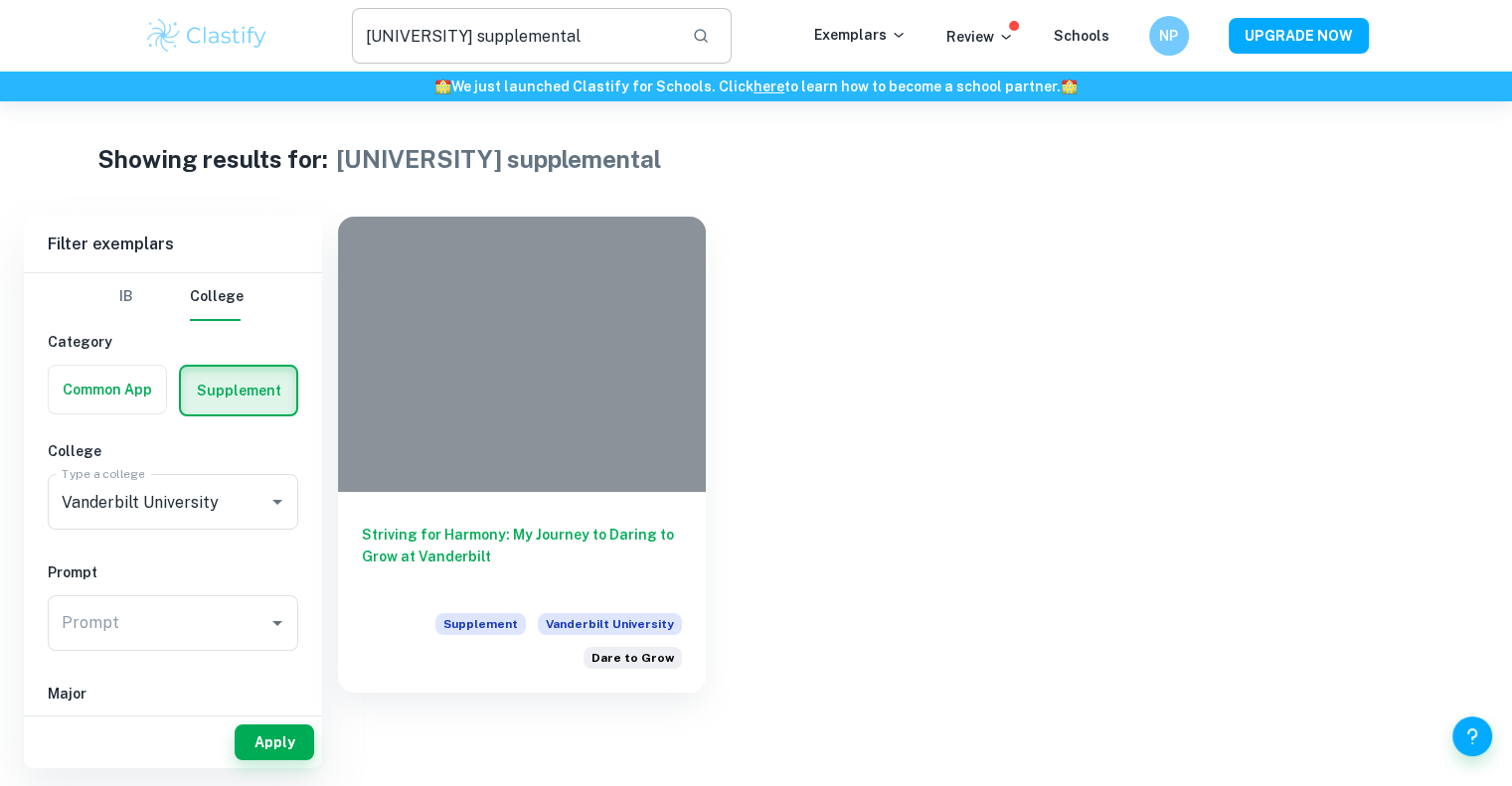 click on "vanderbilt supplemental" at bounding box center [514, 36] 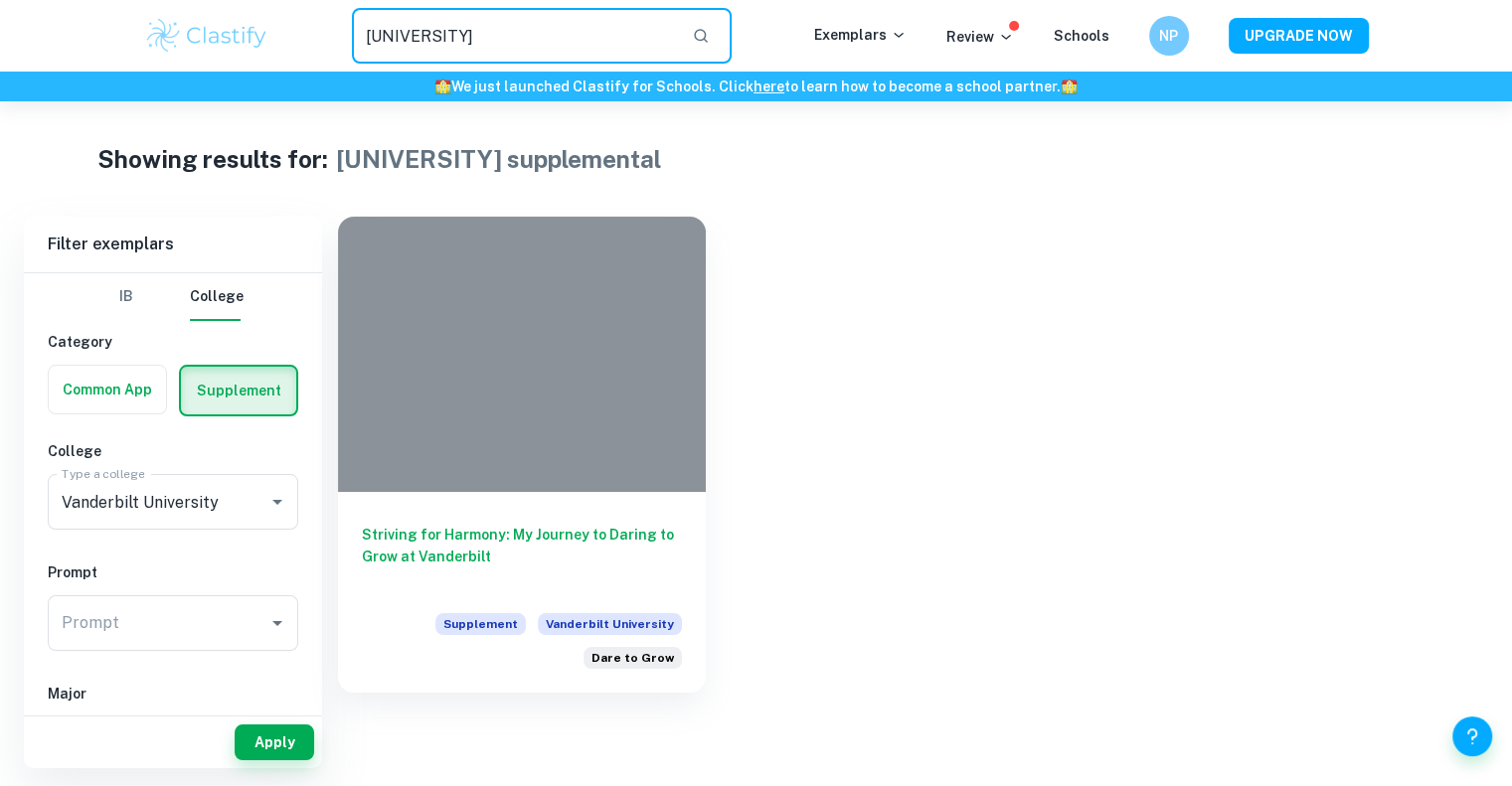 type on "vanderbilt" 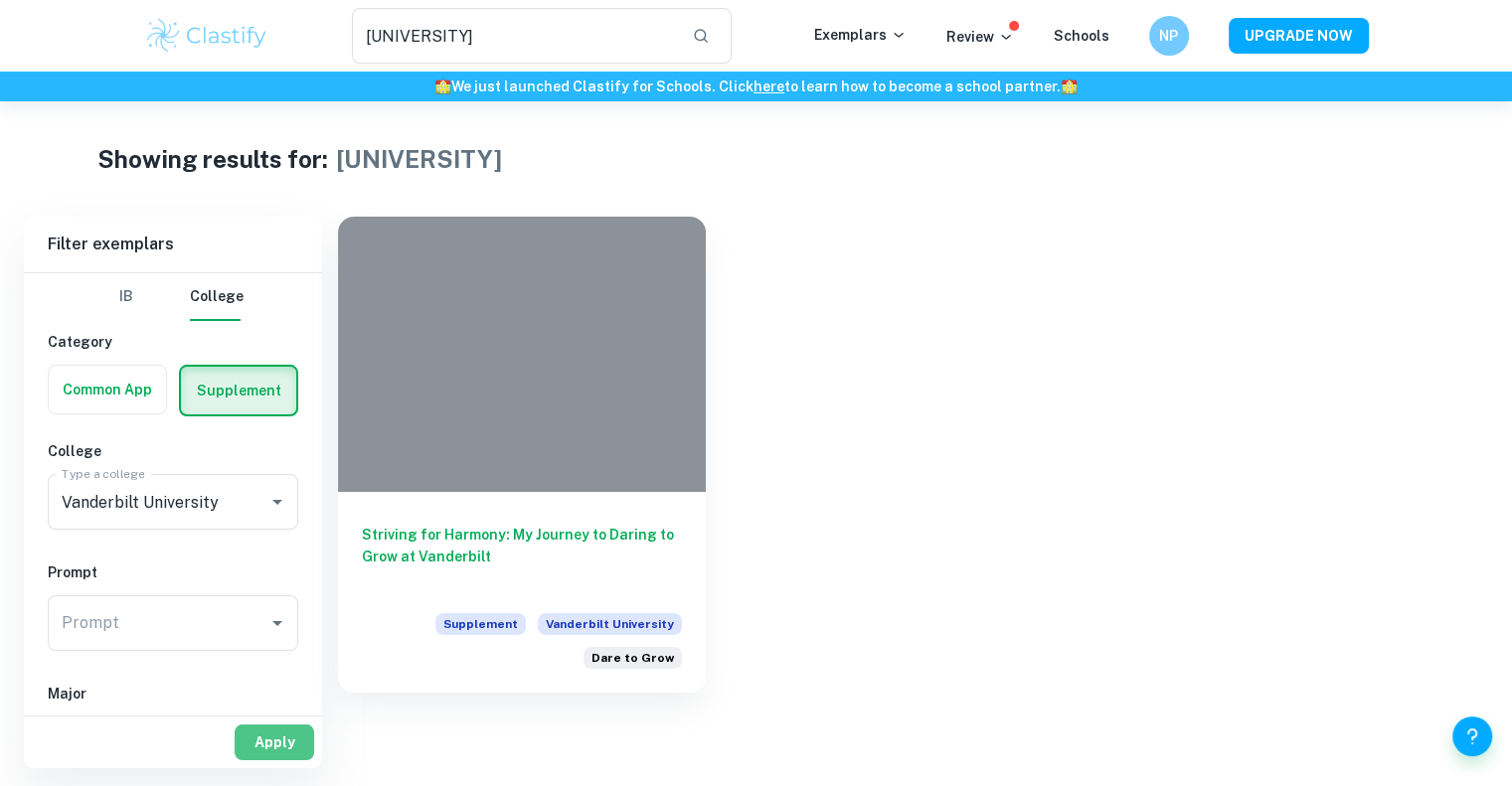 click on "Apply" at bounding box center (274, 742) 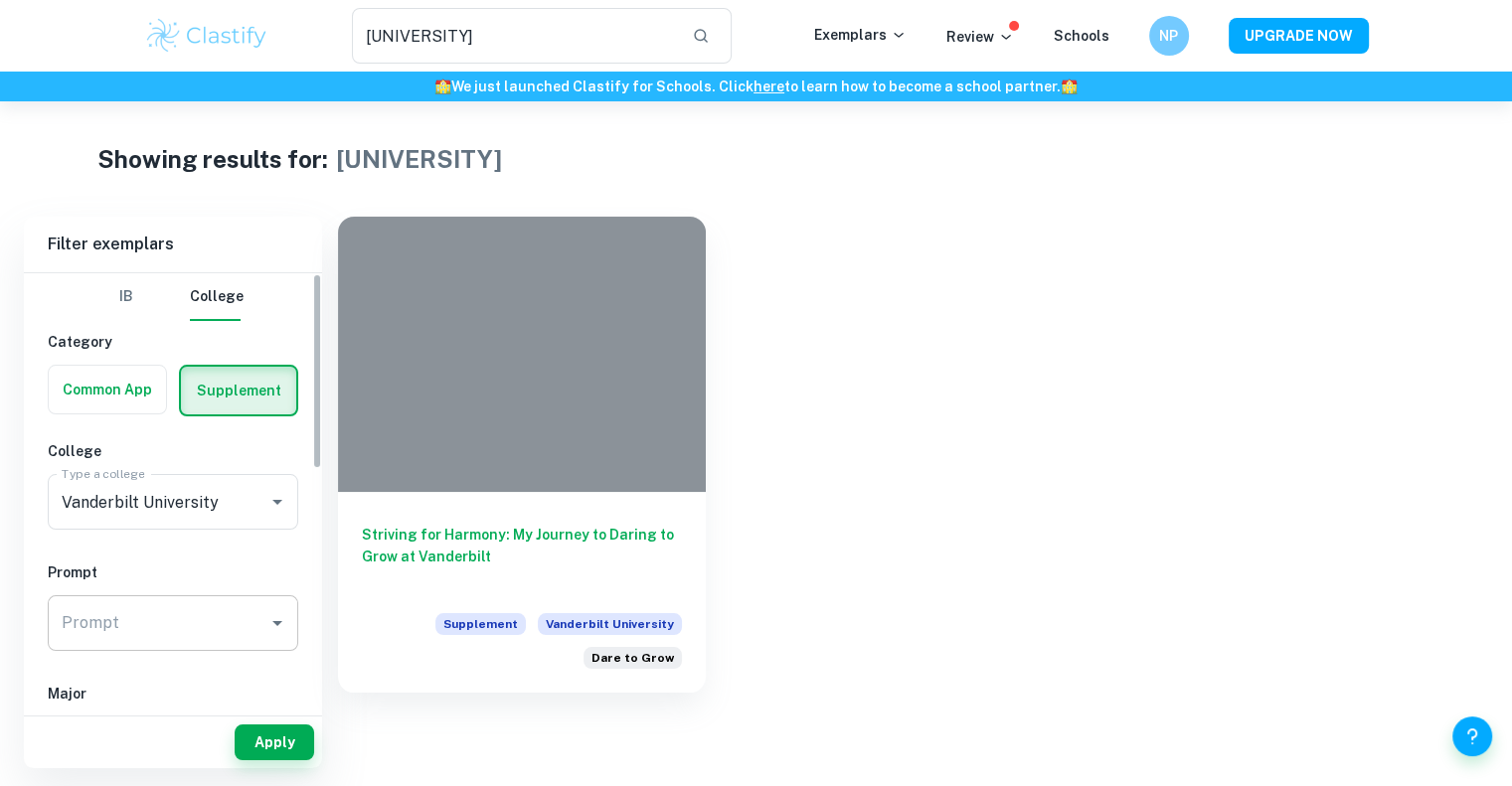 click on "Prompt" at bounding box center (158, 623) 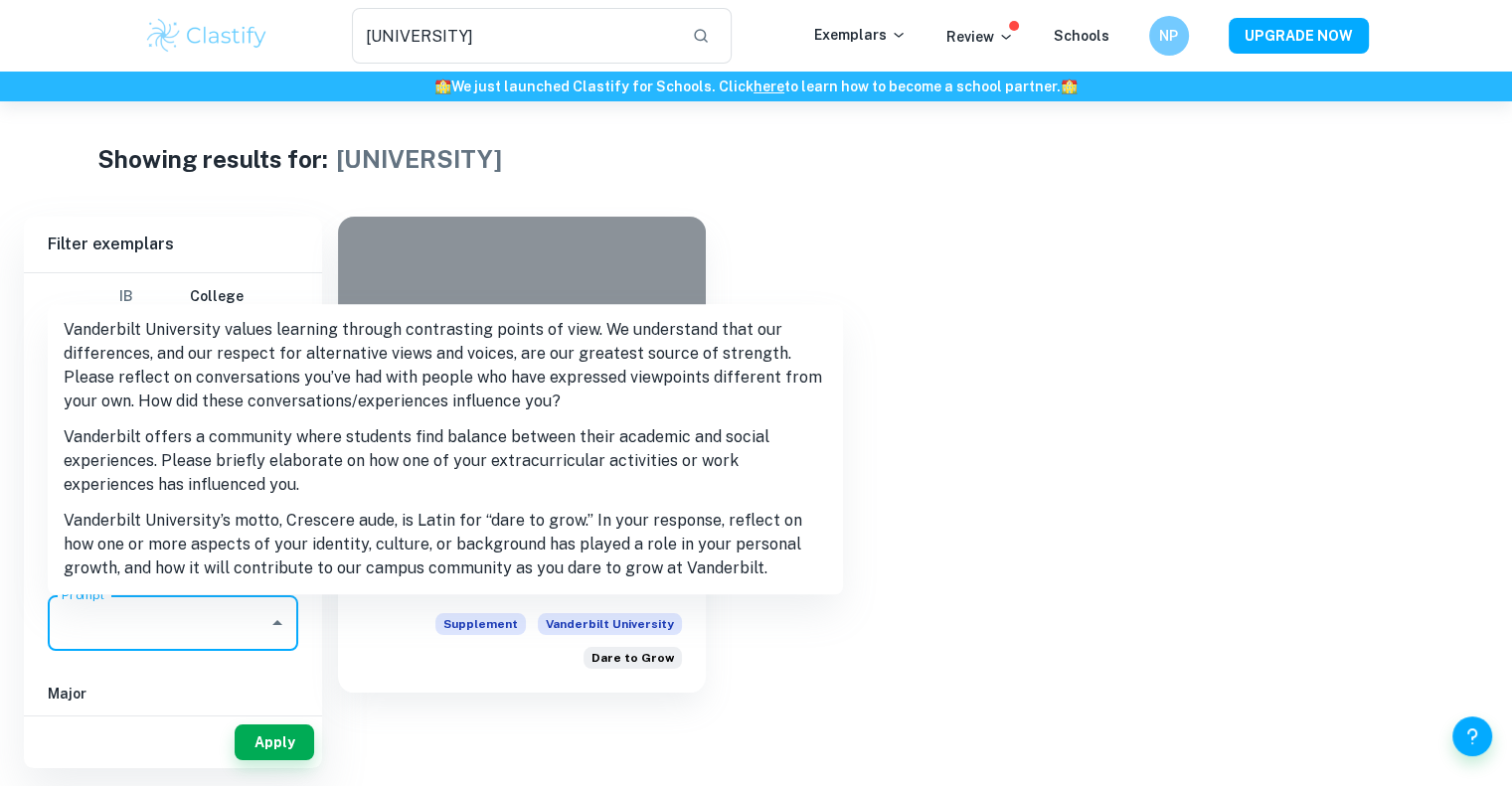 click on "Vanderbilt University’s motto, Crescere aude, is Latin for “dare to grow.” In your response, reflect on how one or more aspects of your identity, culture, or background has played a role in your personal growth, and how it will contribute to our campus community as you dare to grow at Vanderbilt." at bounding box center [445, 545] 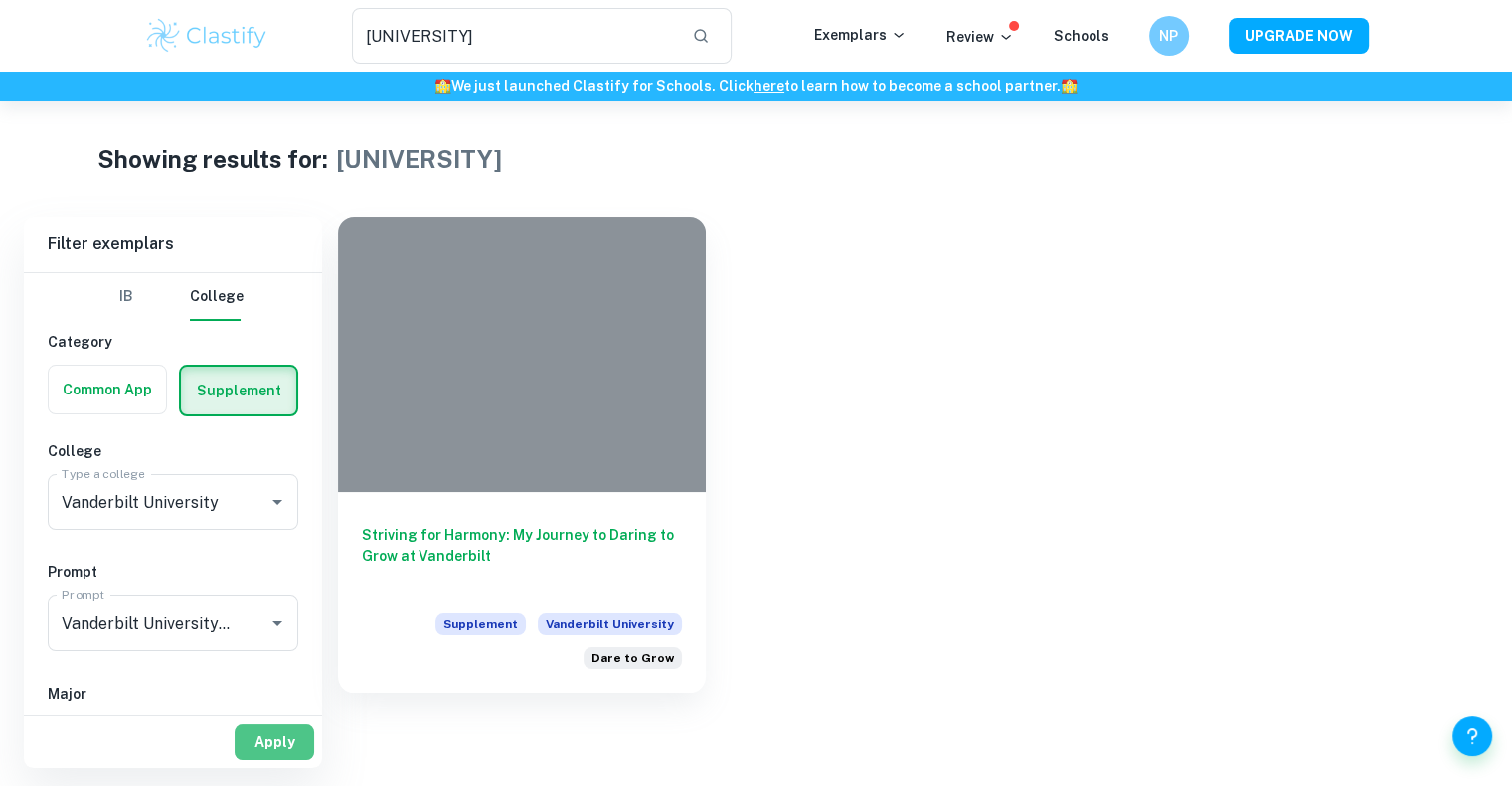 click on "Apply" at bounding box center (274, 742) 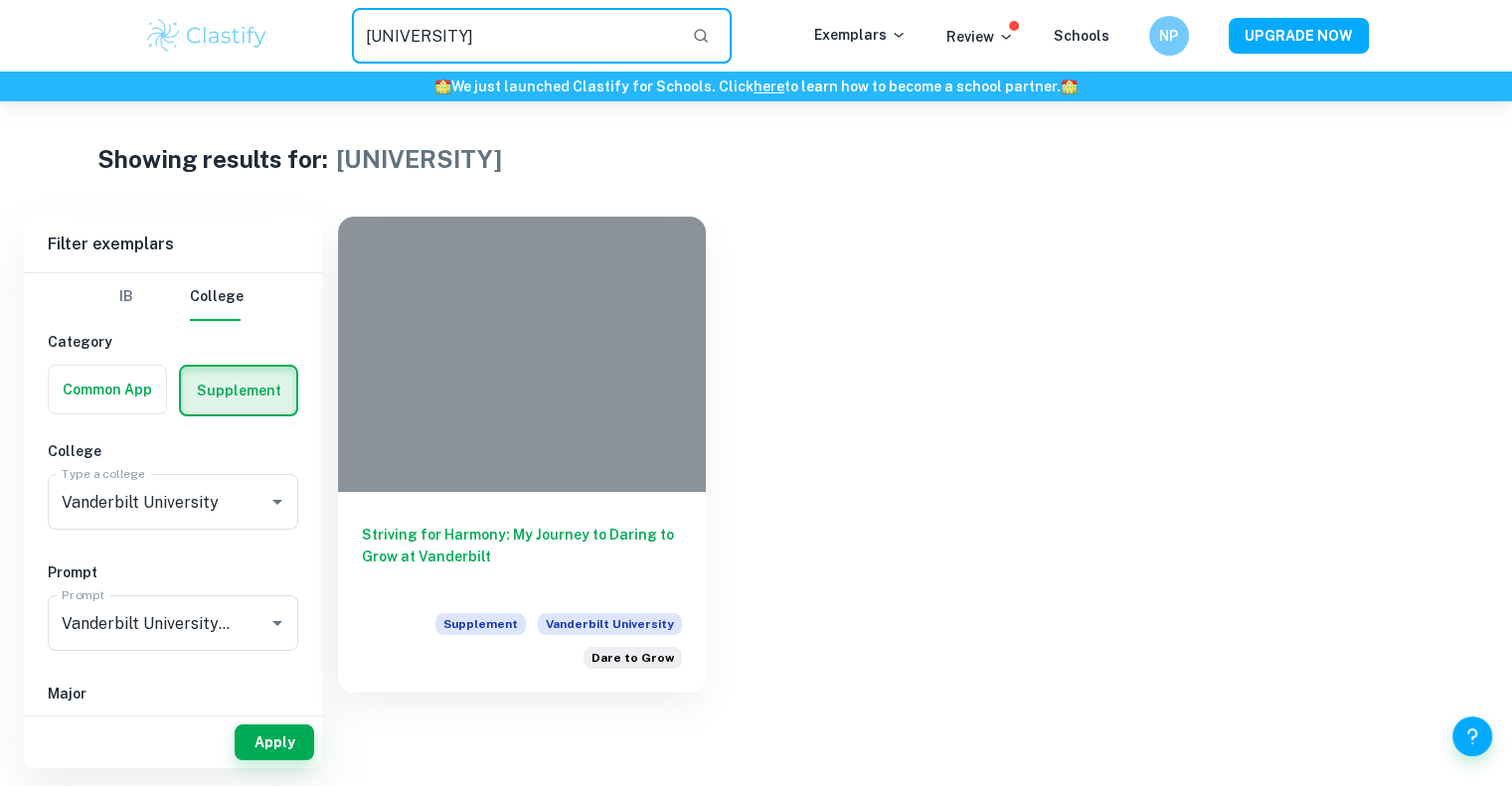 click on "vanderbilt" at bounding box center [514, 36] 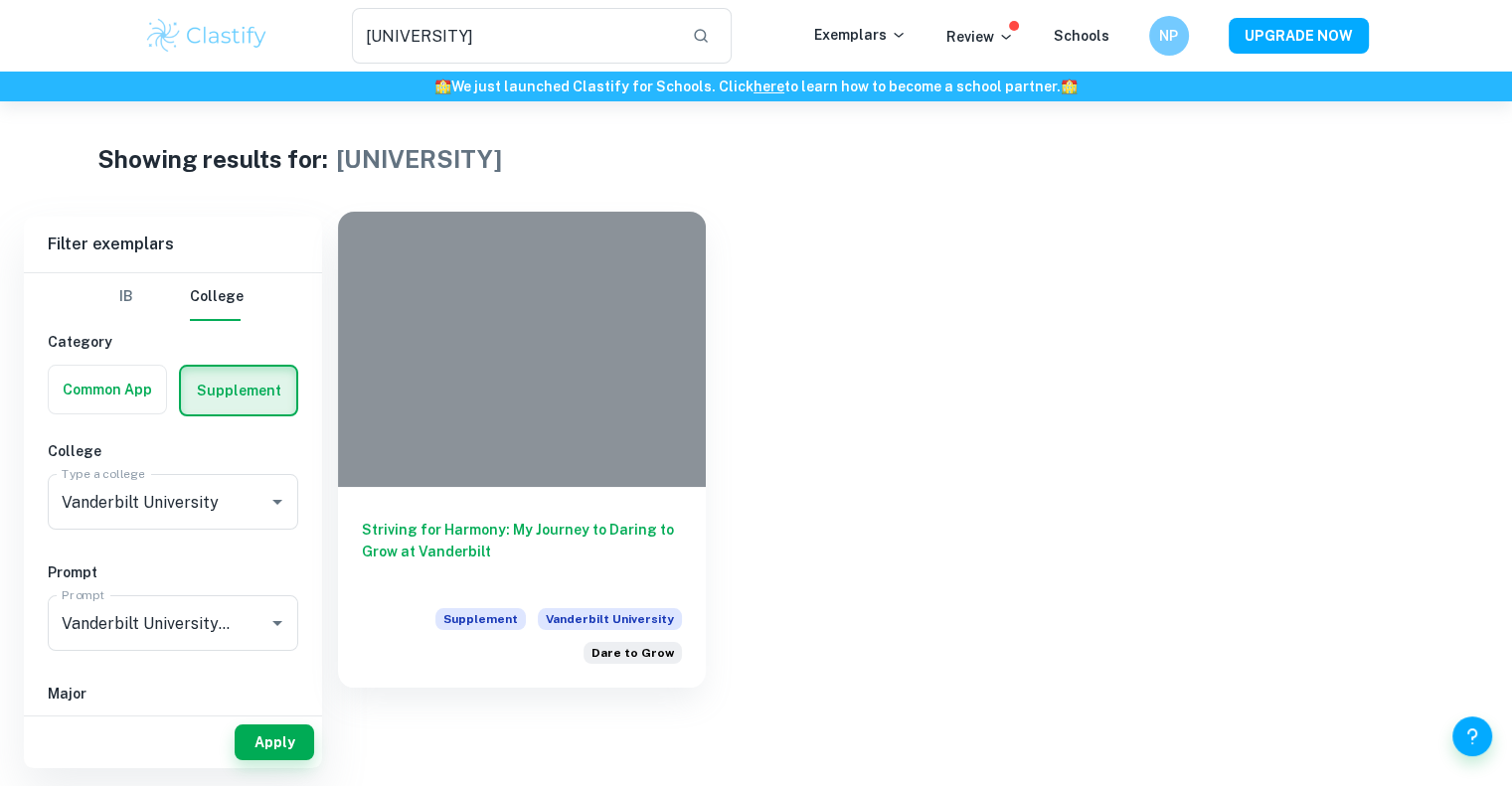 click on "Striving for Harmony: My Journey to Daring to Grow at Vanderbilt Supplement Vanderbilt University Dare to Grow" at bounding box center [522, 587] 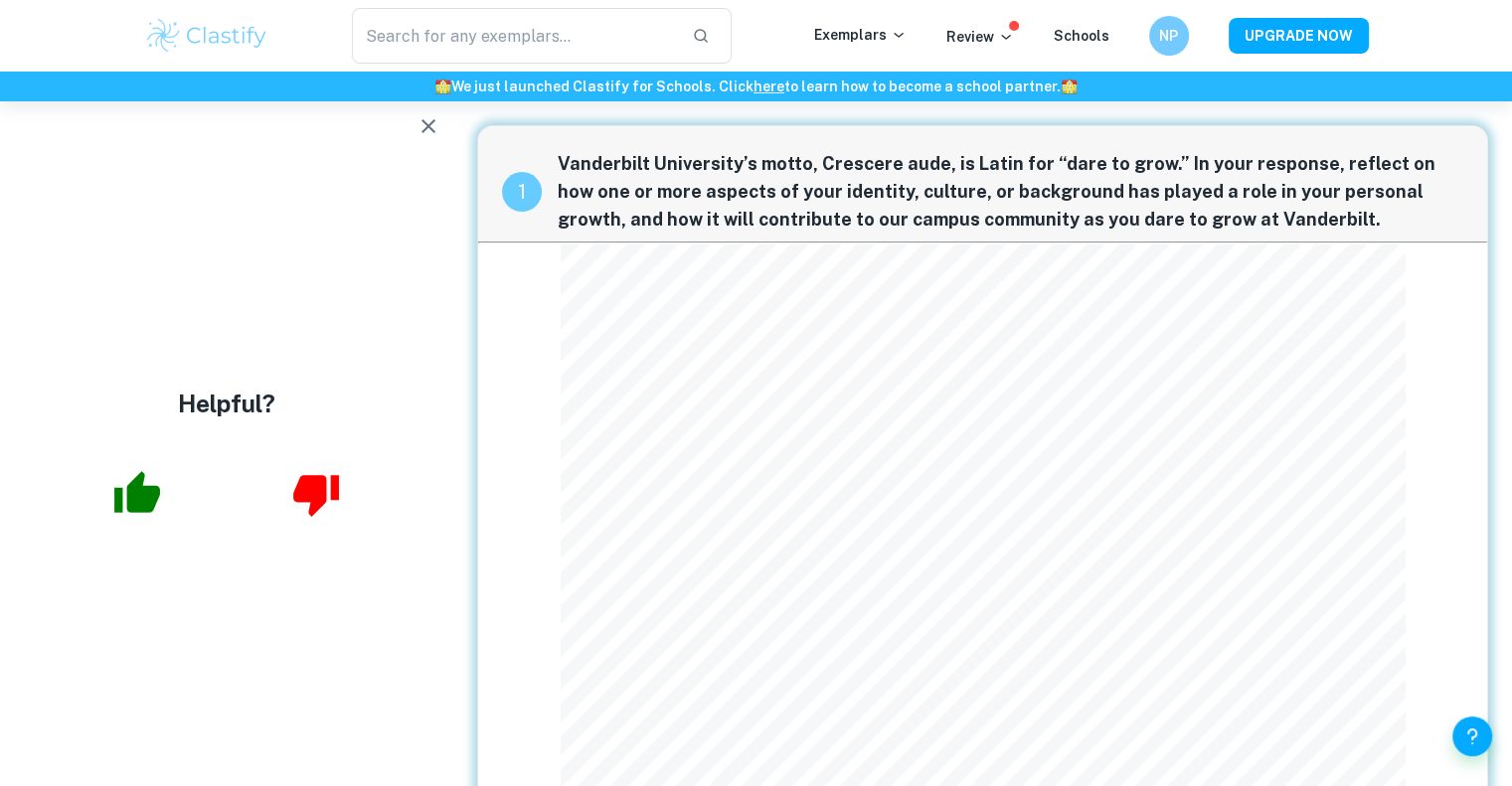 scroll, scrollTop: 103, scrollLeft: 0, axis: vertical 